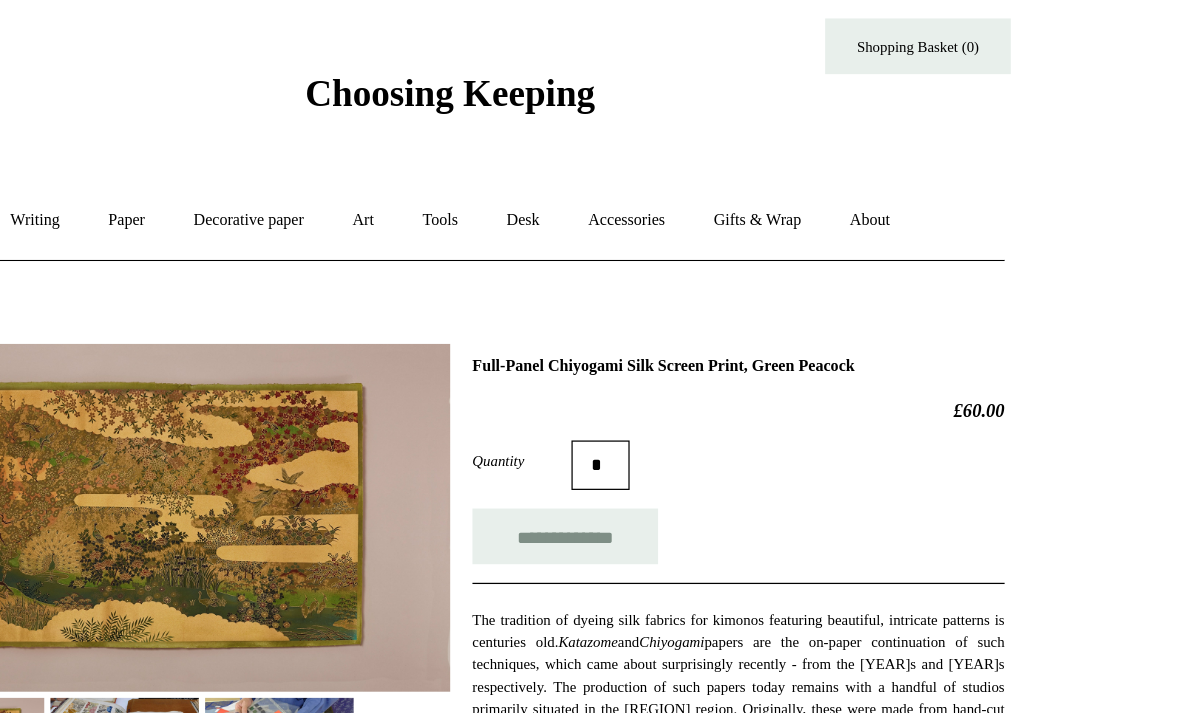 scroll, scrollTop: 29, scrollLeft: 0, axis: vertical 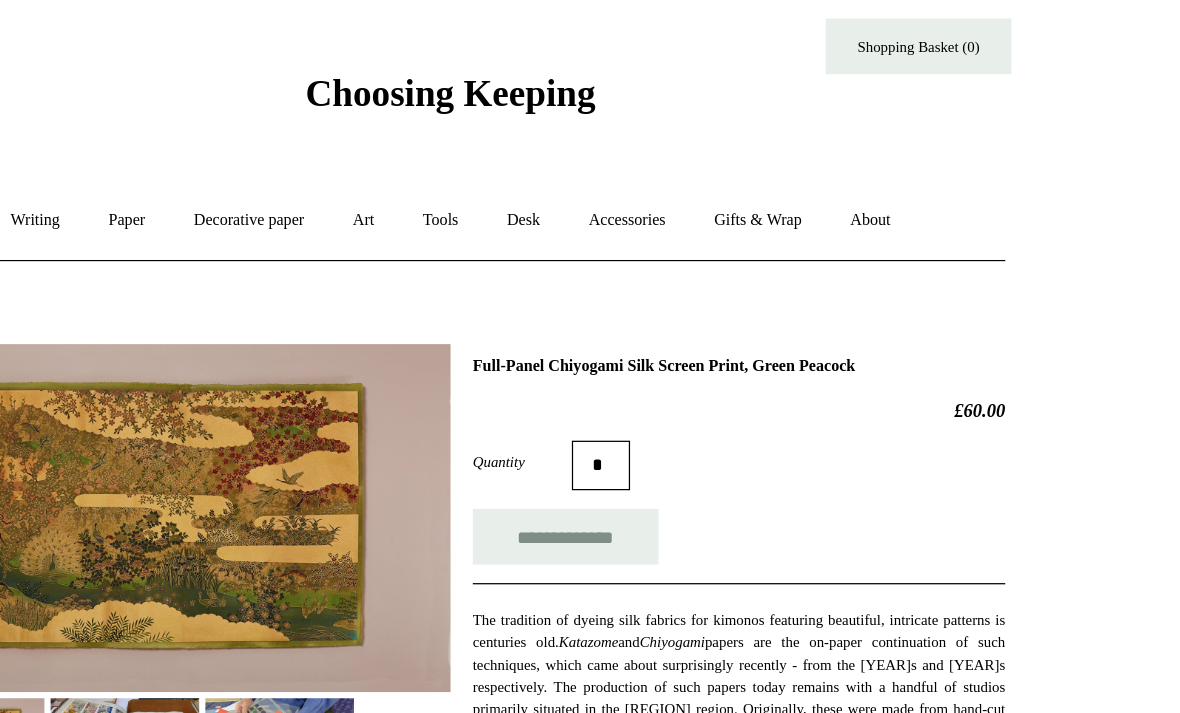 click on "Art +" at bounding box center [519, 178] 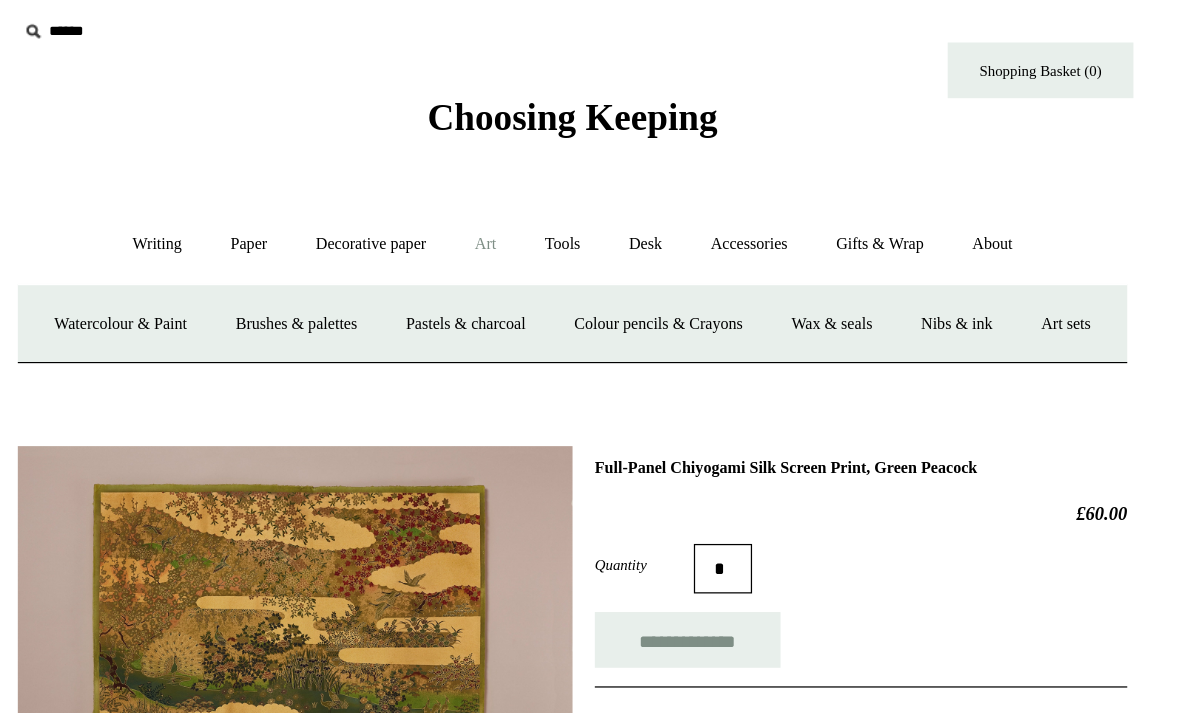 scroll, scrollTop: 9, scrollLeft: 0, axis: vertical 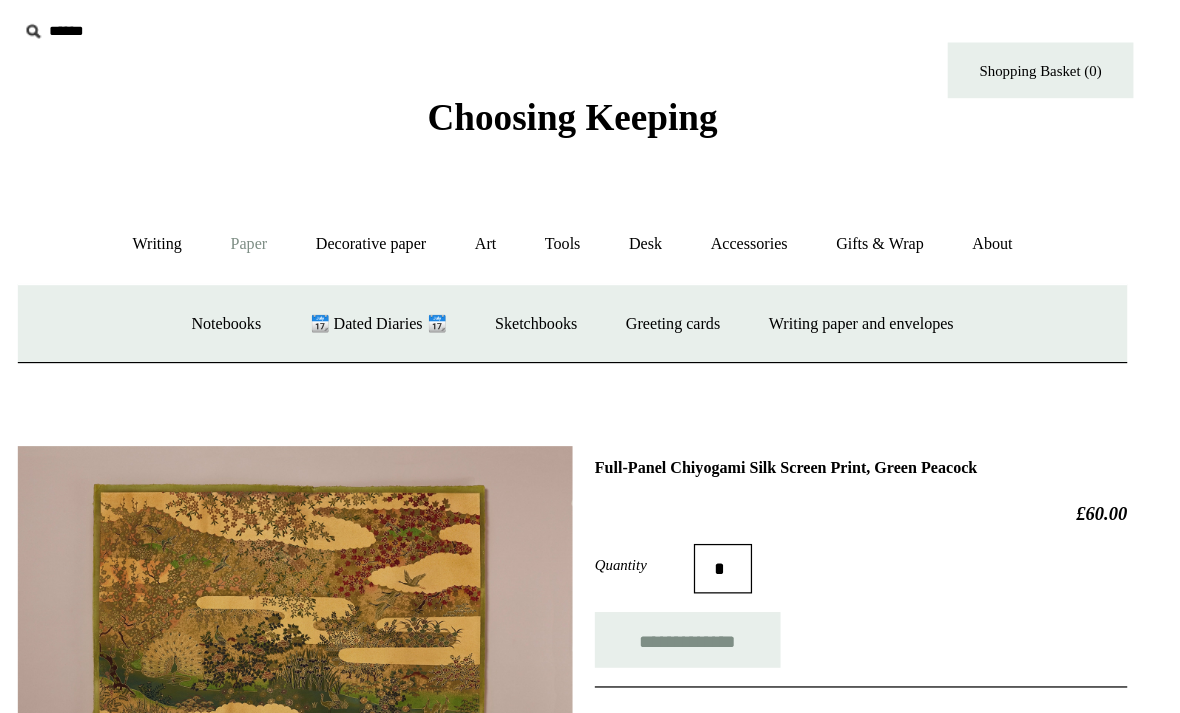 click on "Notebooks +" at bounding box center (310, 262) 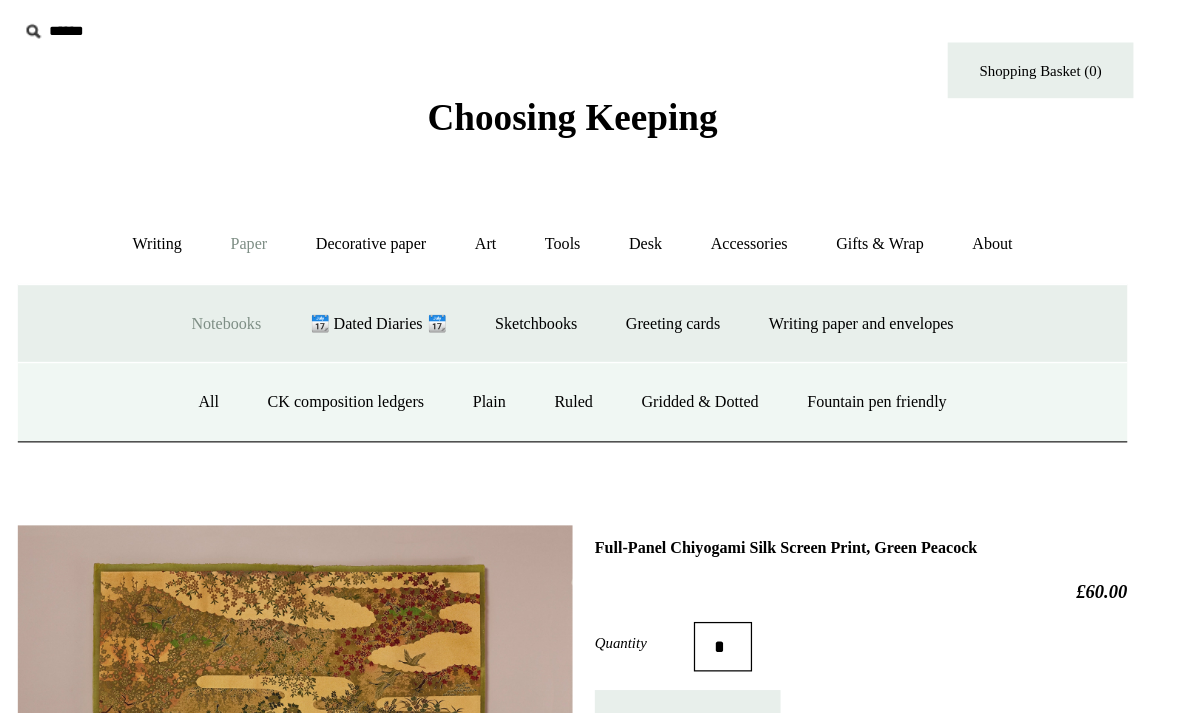 click on "All" at bounding box center (296, 325) 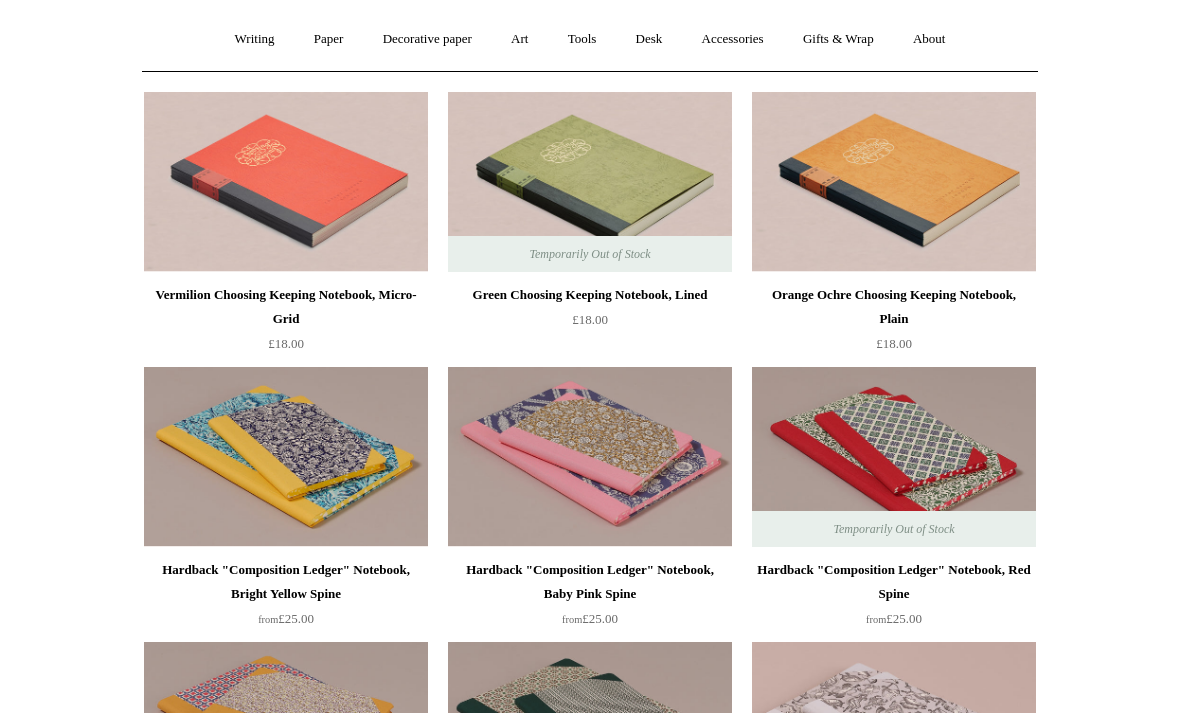 scroll, scrollTop: 0, scrollLeft: 0, axis: both 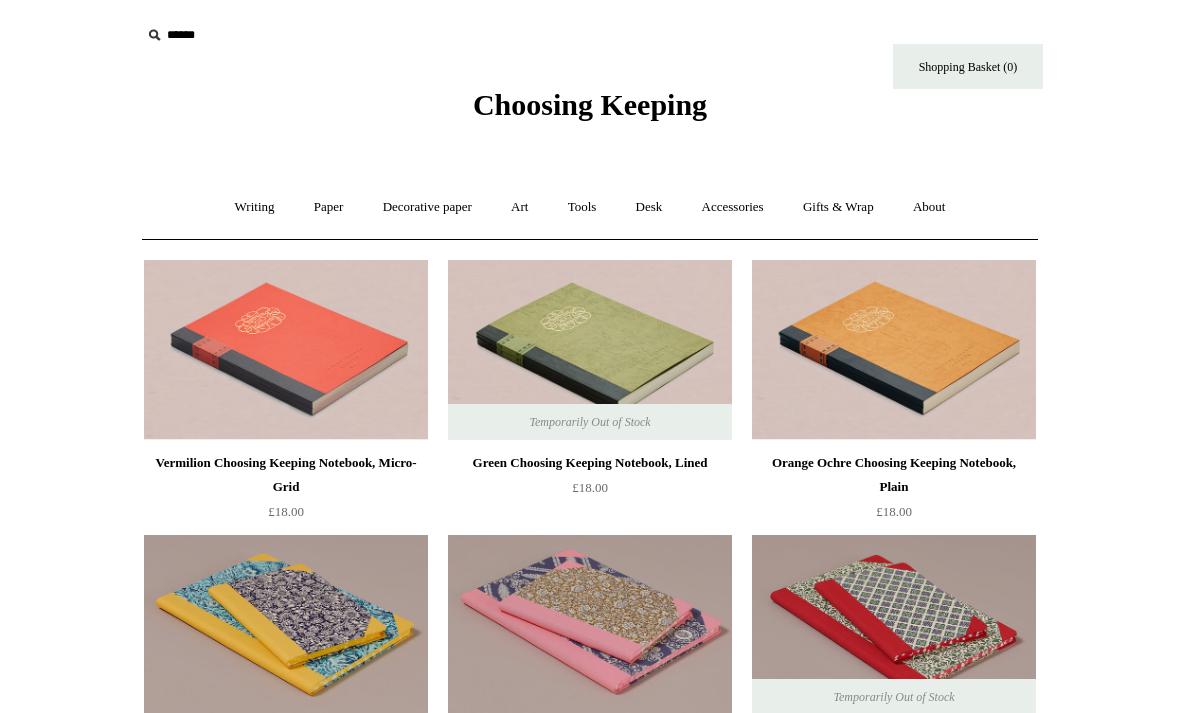 click on "Desk +" at bounding box center (649, 207) 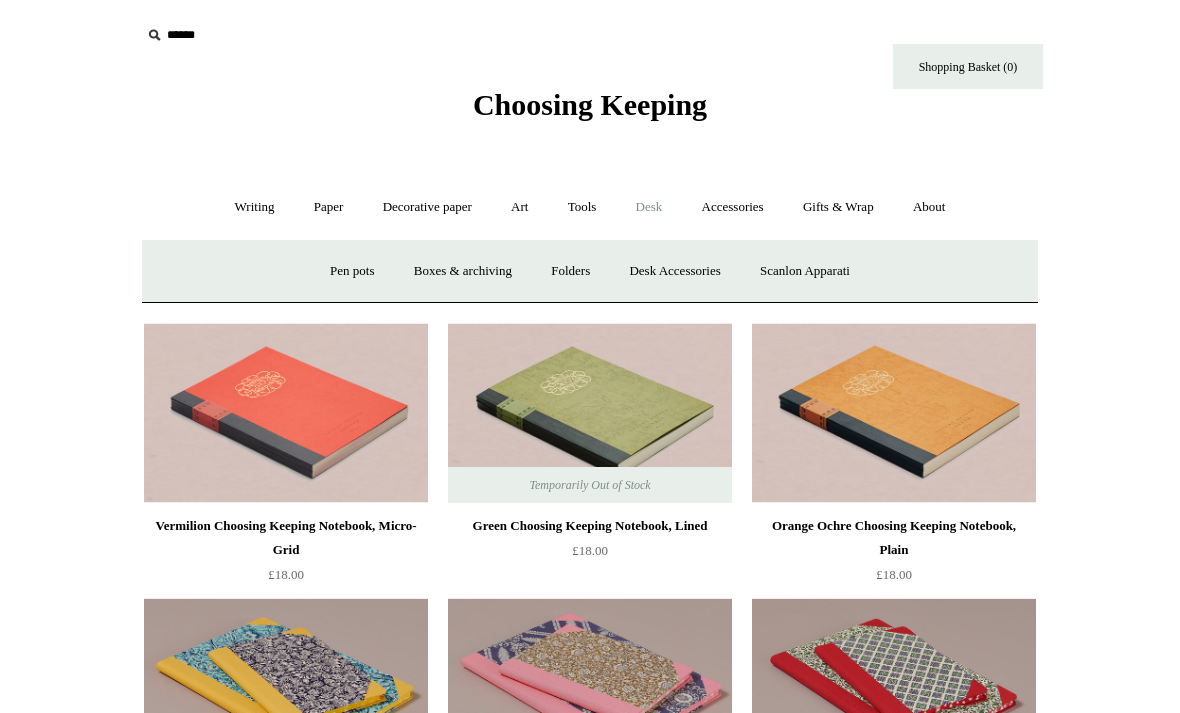 click on "Gifts & Wrap +" at bounding box center [838, 207] 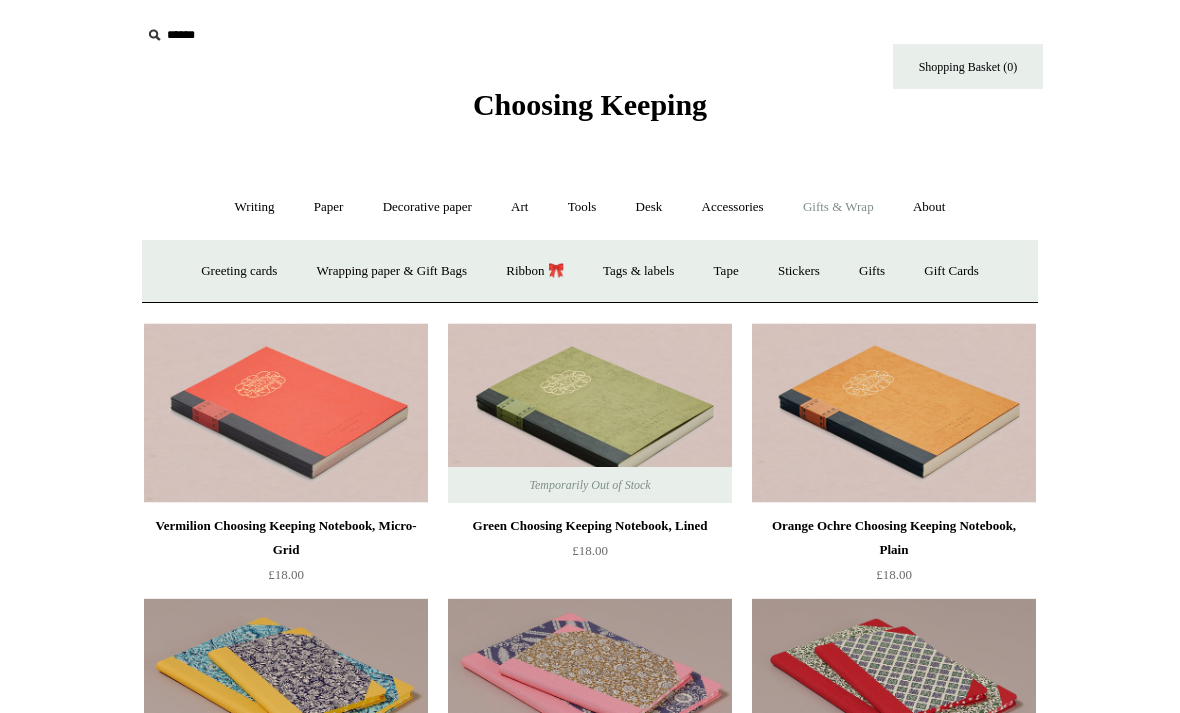 click on "Gifts +" at bounding box center (872, 271) 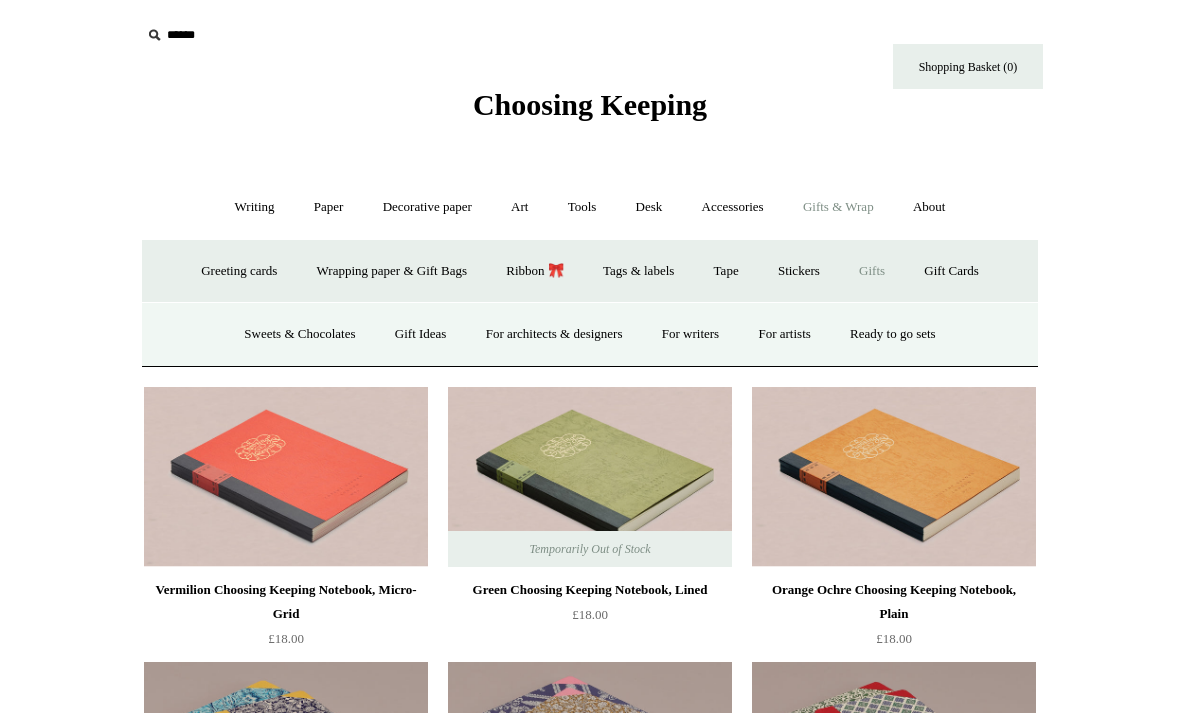 click on "For architects & designers" at bounding box center (554, 334) 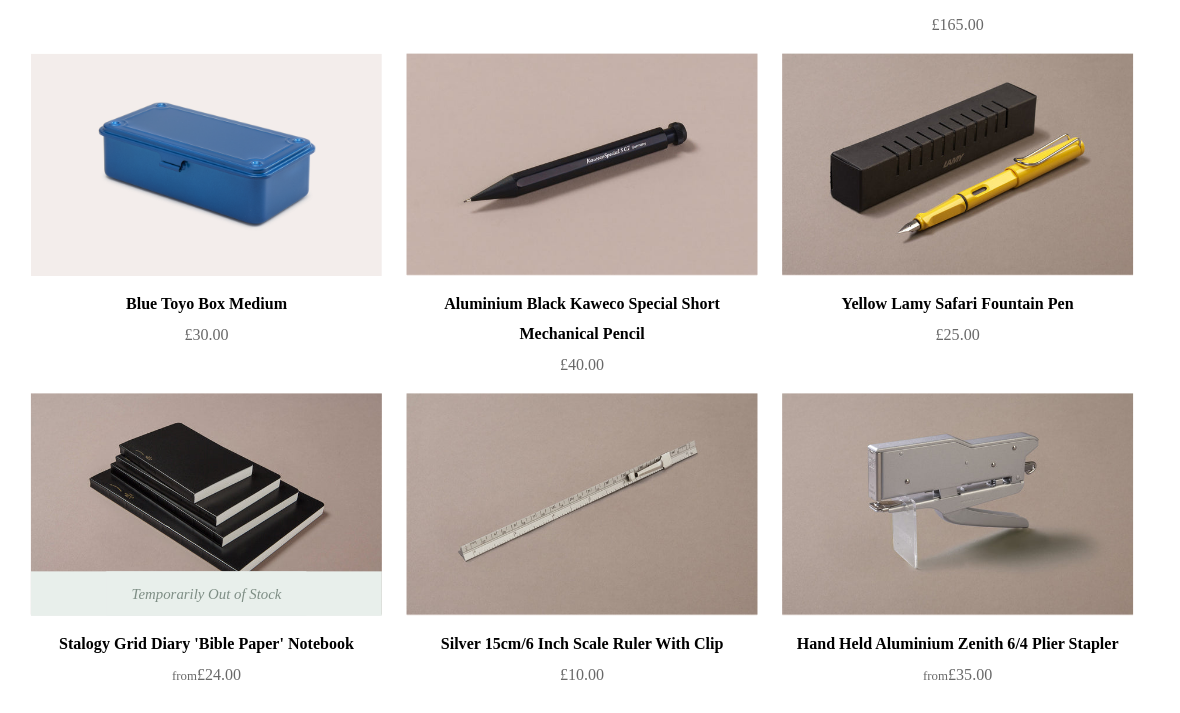 scroll, scrollTop: 958, scrollLeft: 0, axis: vertical 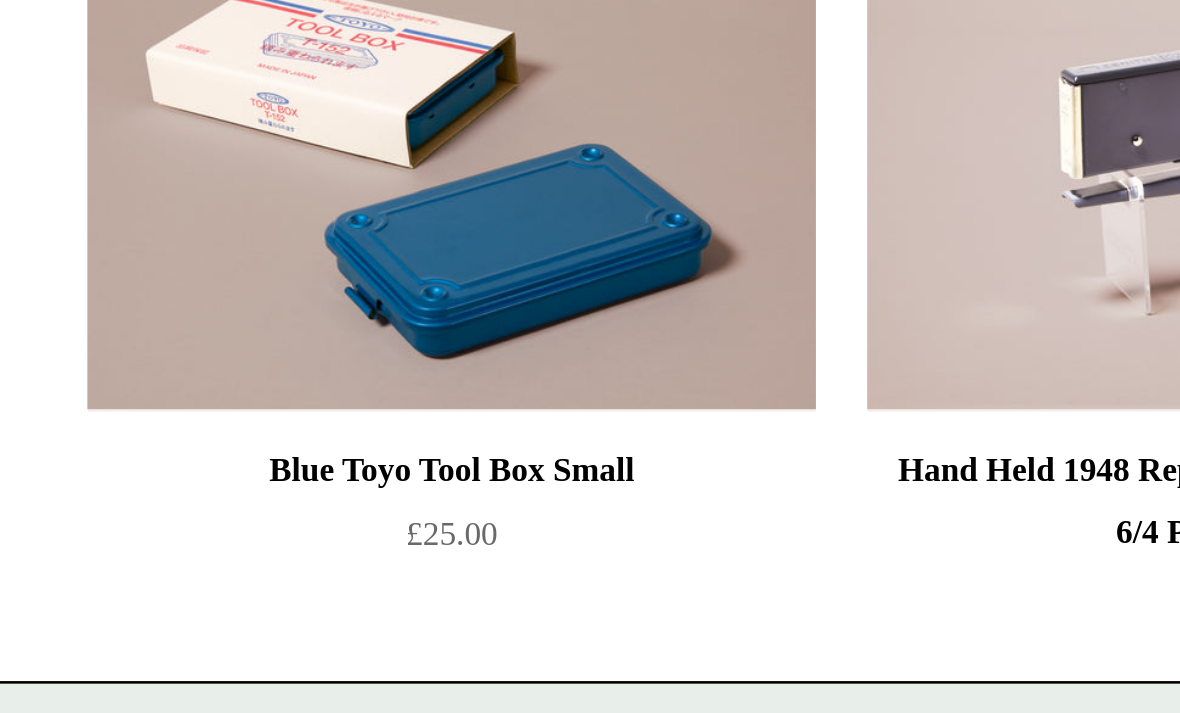 click on "Blue Toyo Tool Box Small" at bounding box center (286, 389) 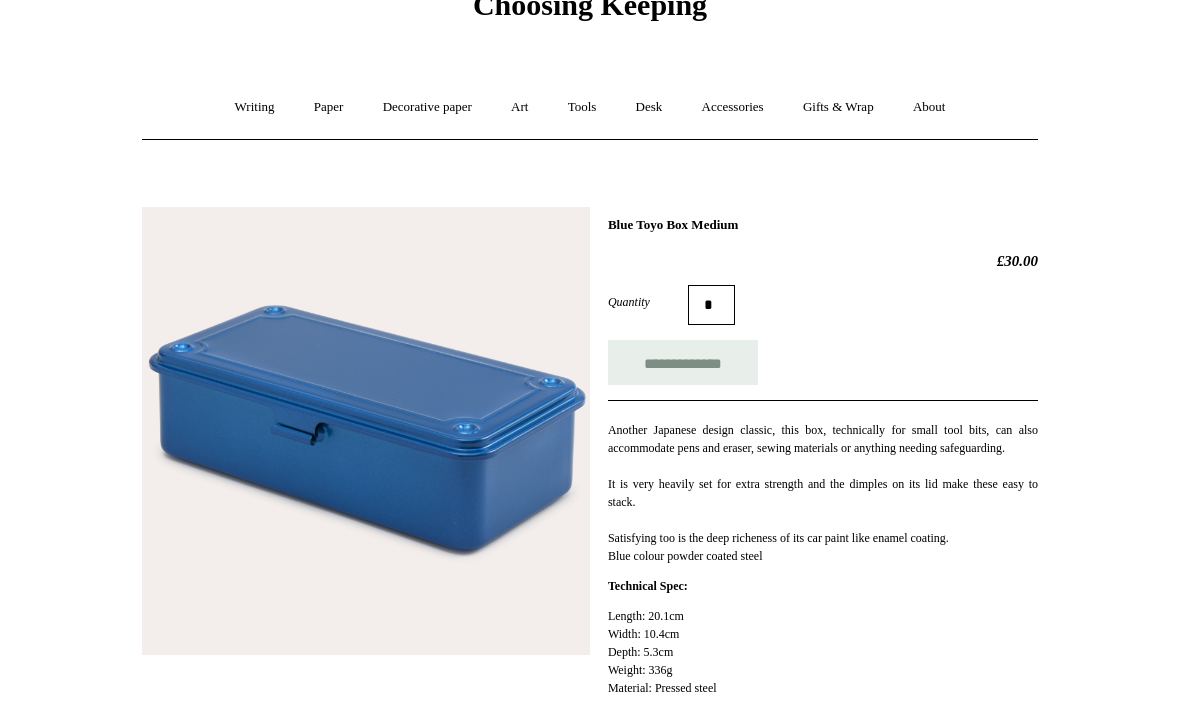 scroll, scrollTop: 0, scrollLeft: 0, axis: both 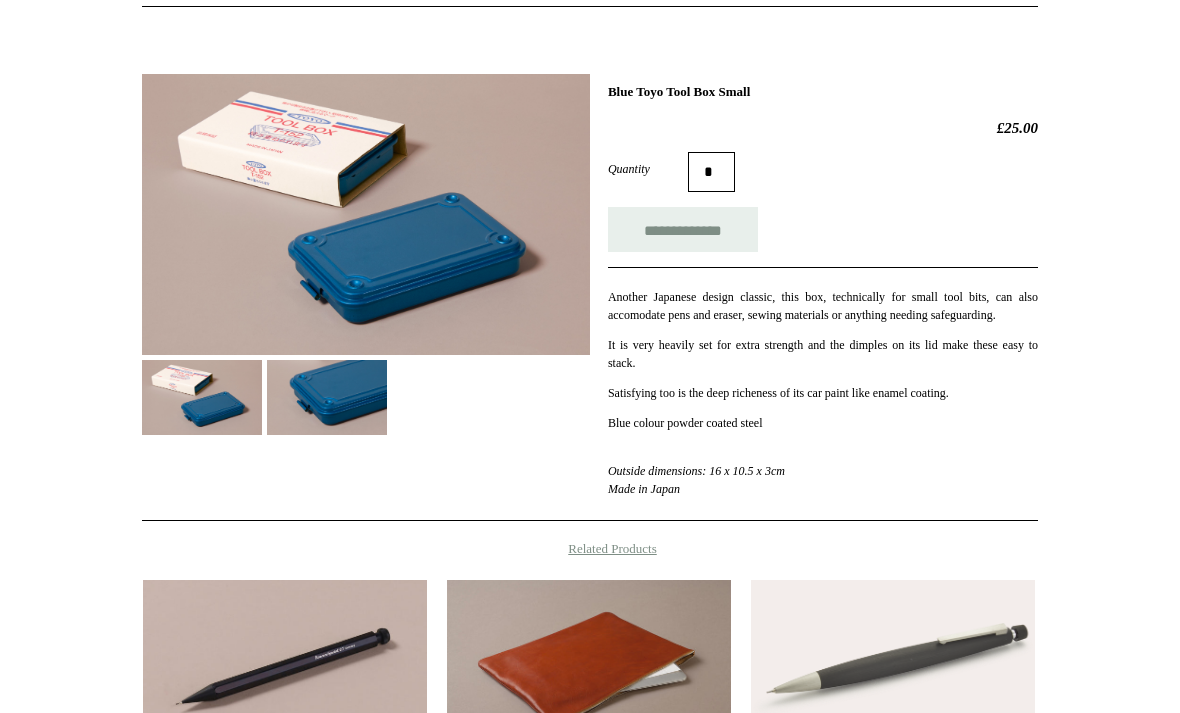 click at bounding box center [327, 398] 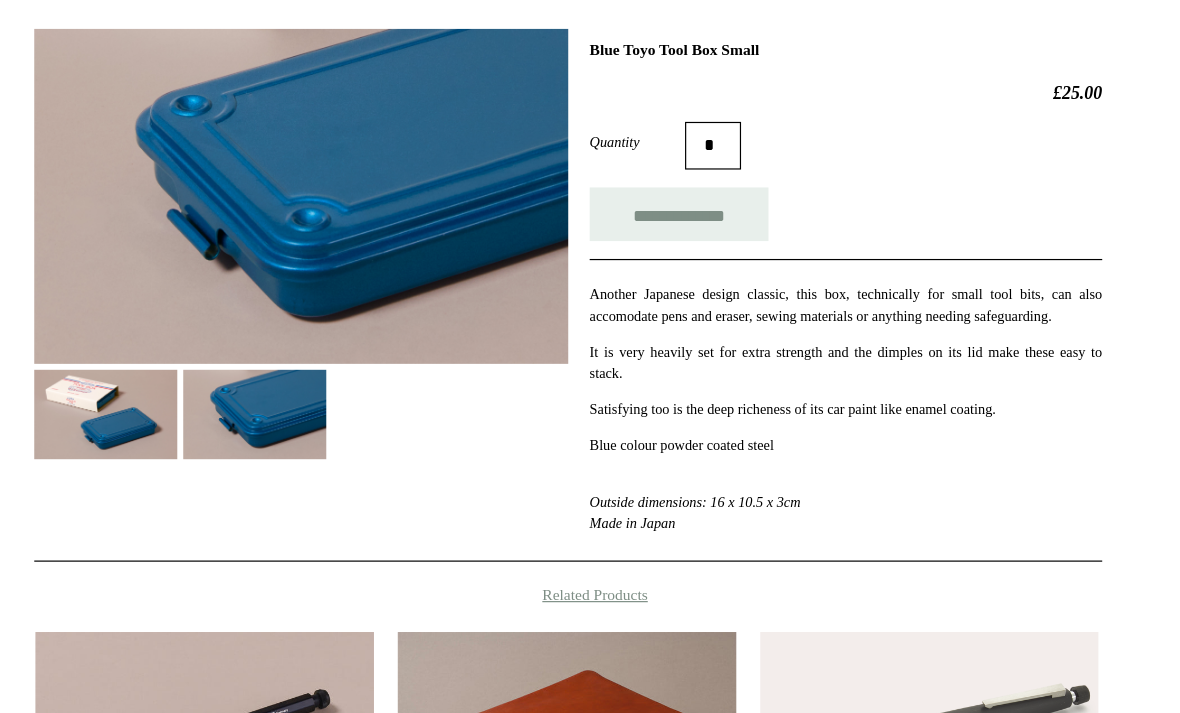 scroll, scrollTop: 223, scrollLeft: 0, axis: vertical 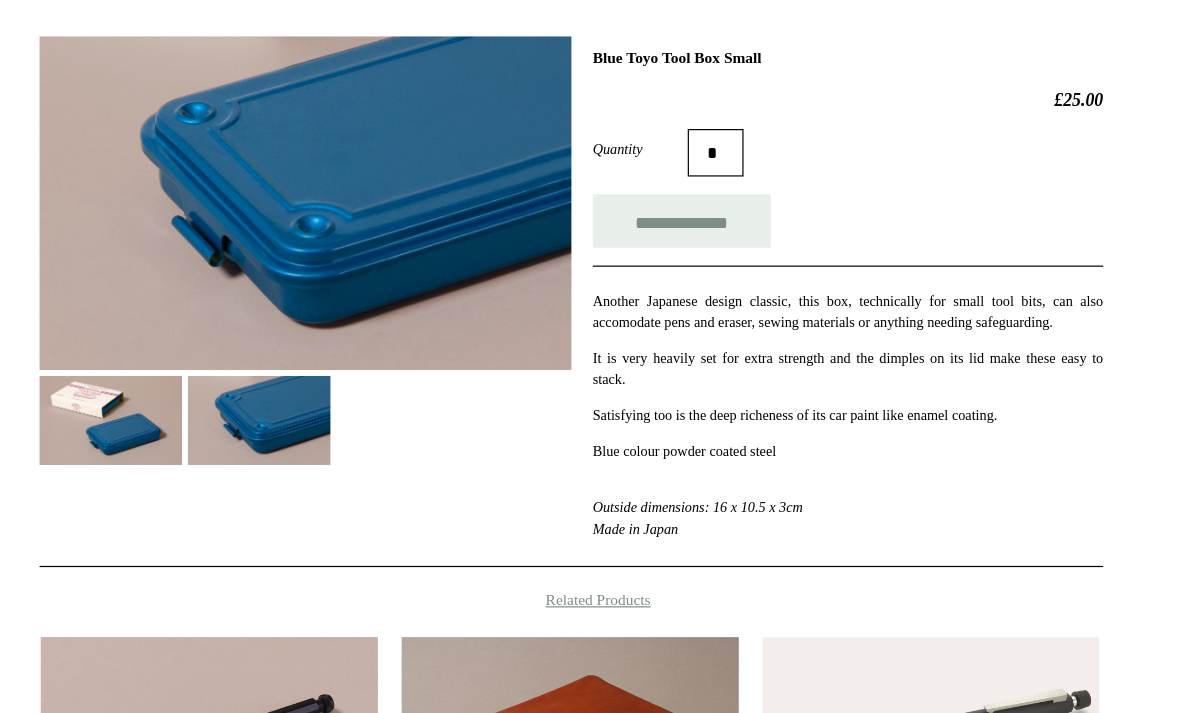 click at bounding box center (327, 407) 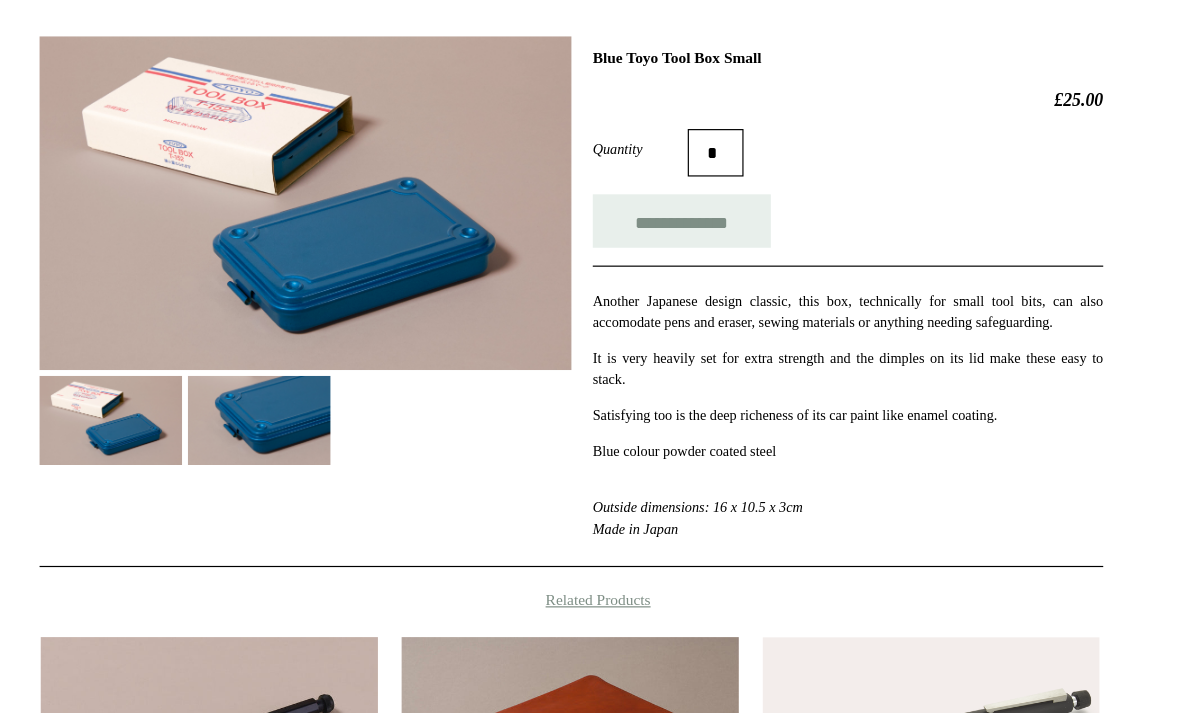 click at bounding box center (327, 407) 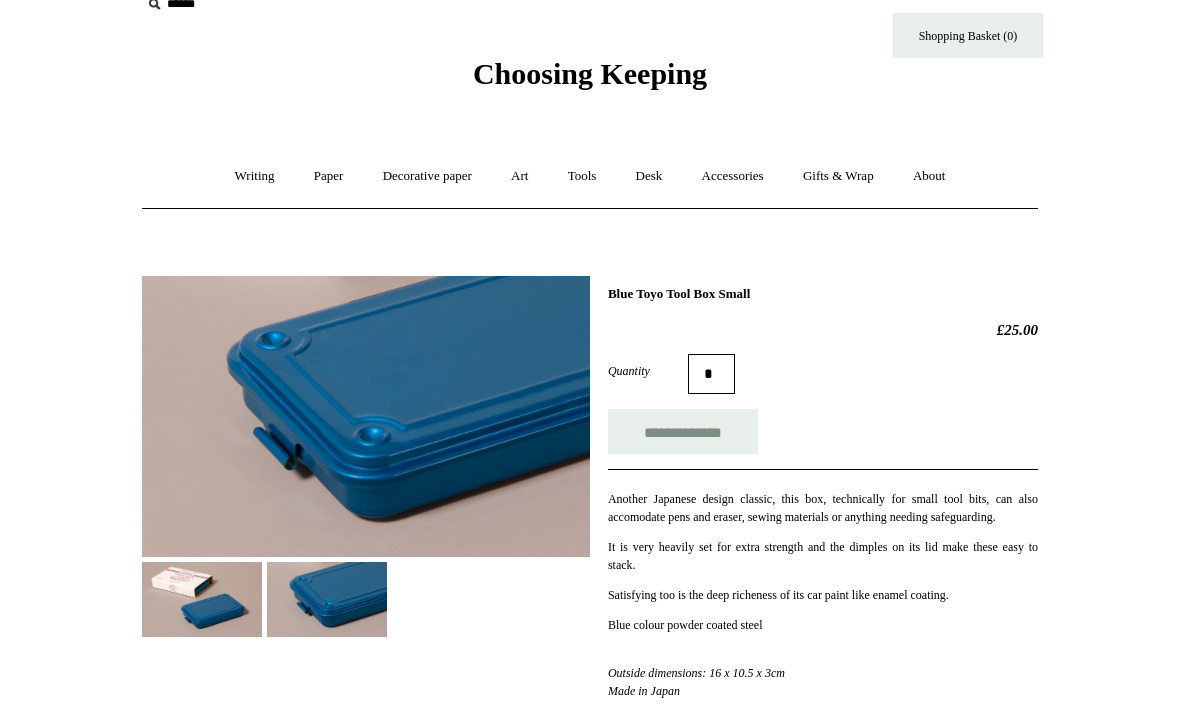 scroll, scrollTop: 0, scrollLeft: 0, axis: both 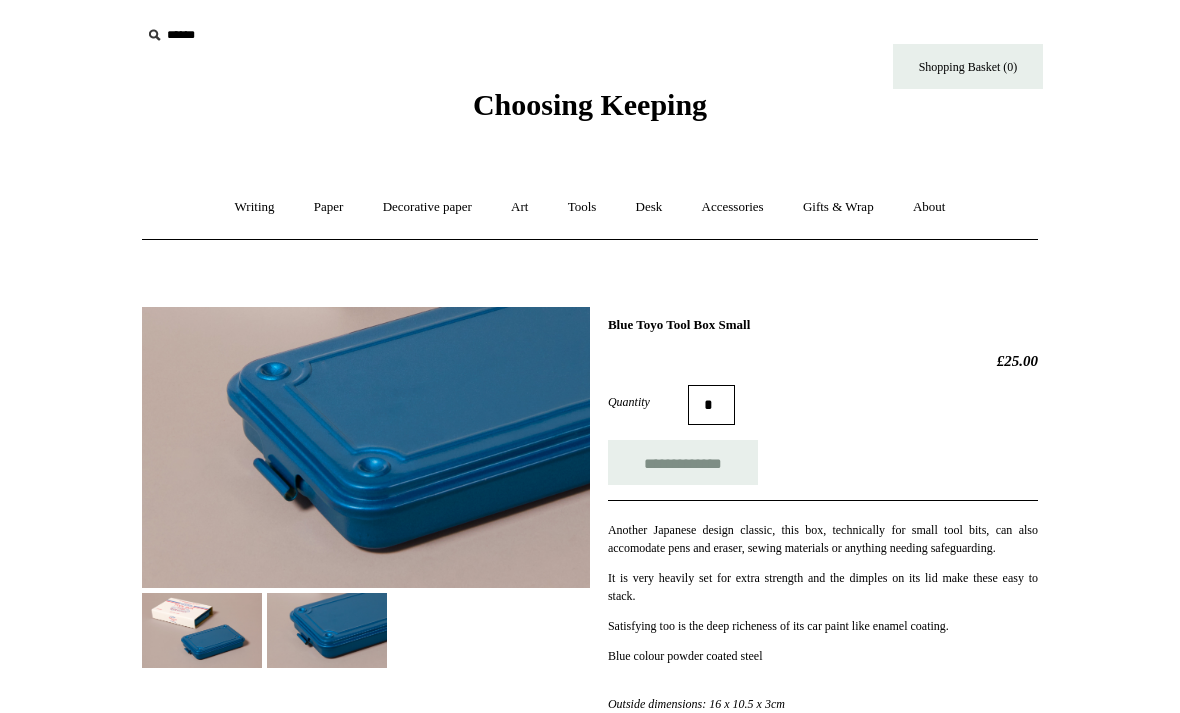 click on "Tools +" at bounding box center (582, 207) 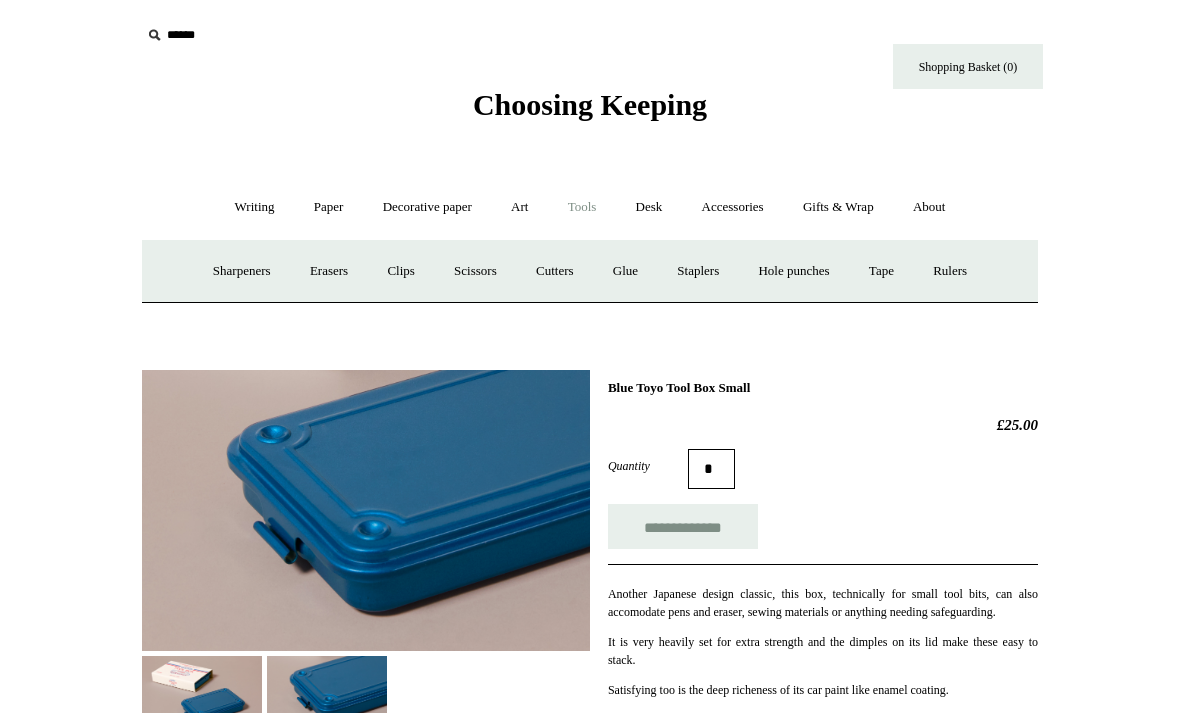 click on "Erasers" at bounding box center (329, 271) 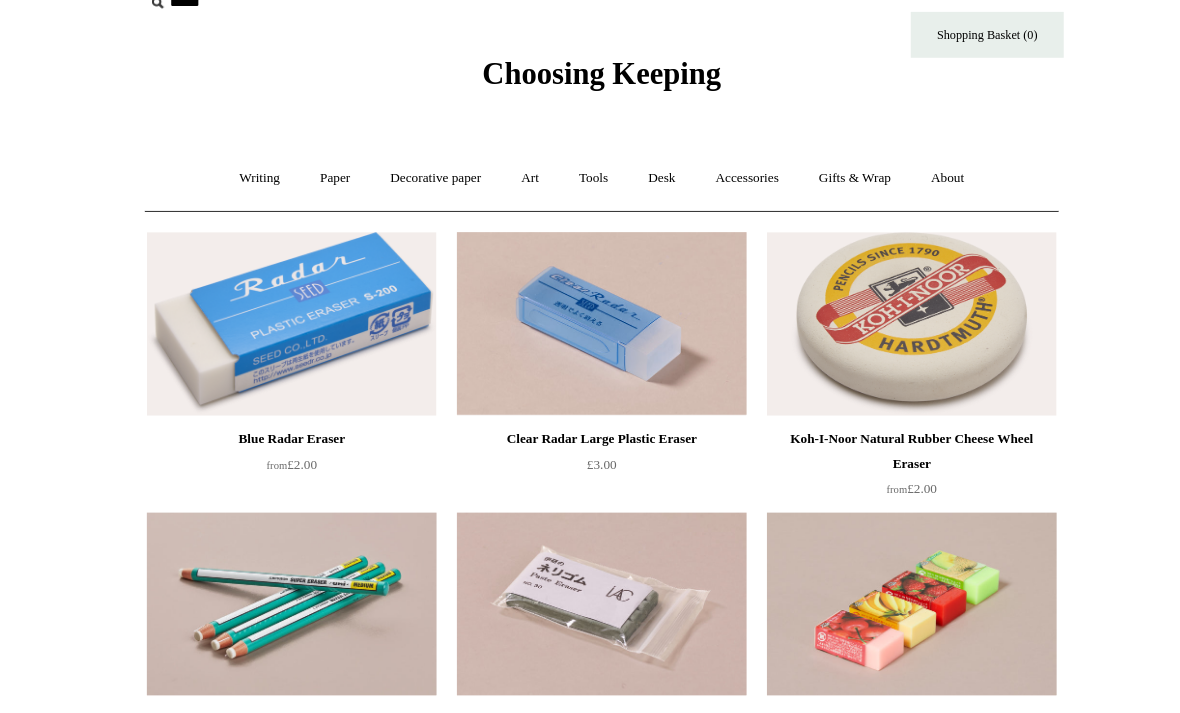 scroll, scrollTop: 0, scrollLeft: 0, axis: both 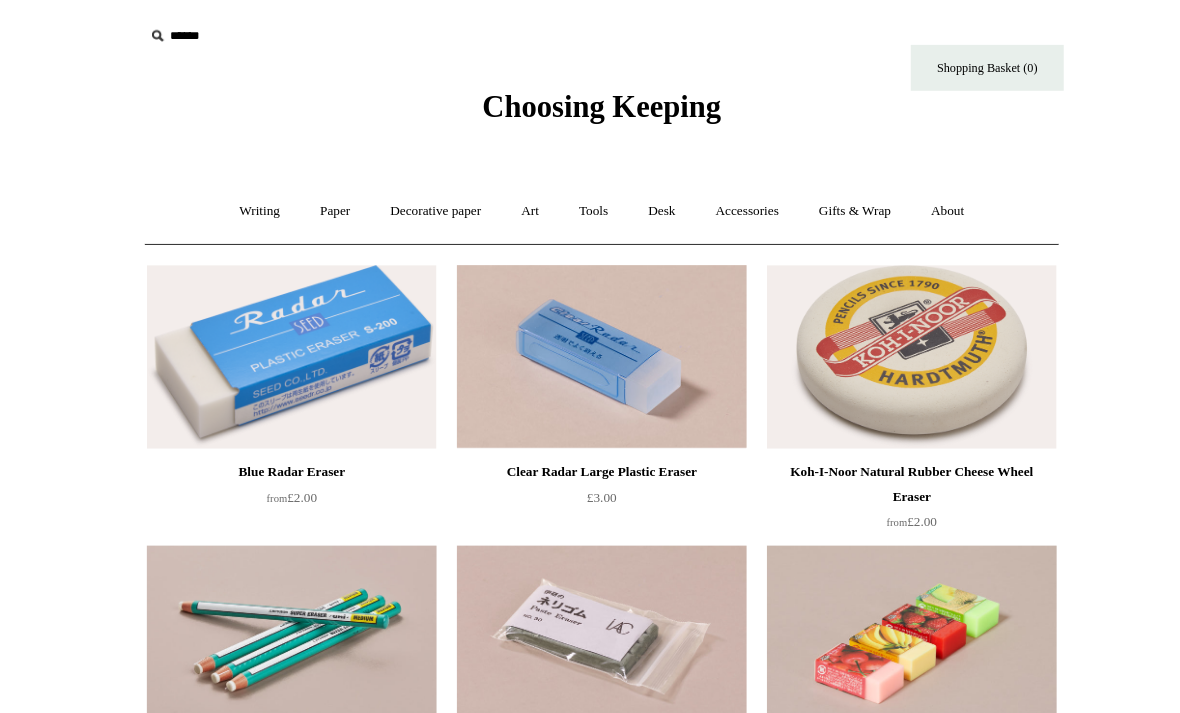 click on "Accessories +" at bounding box center (733, 207) 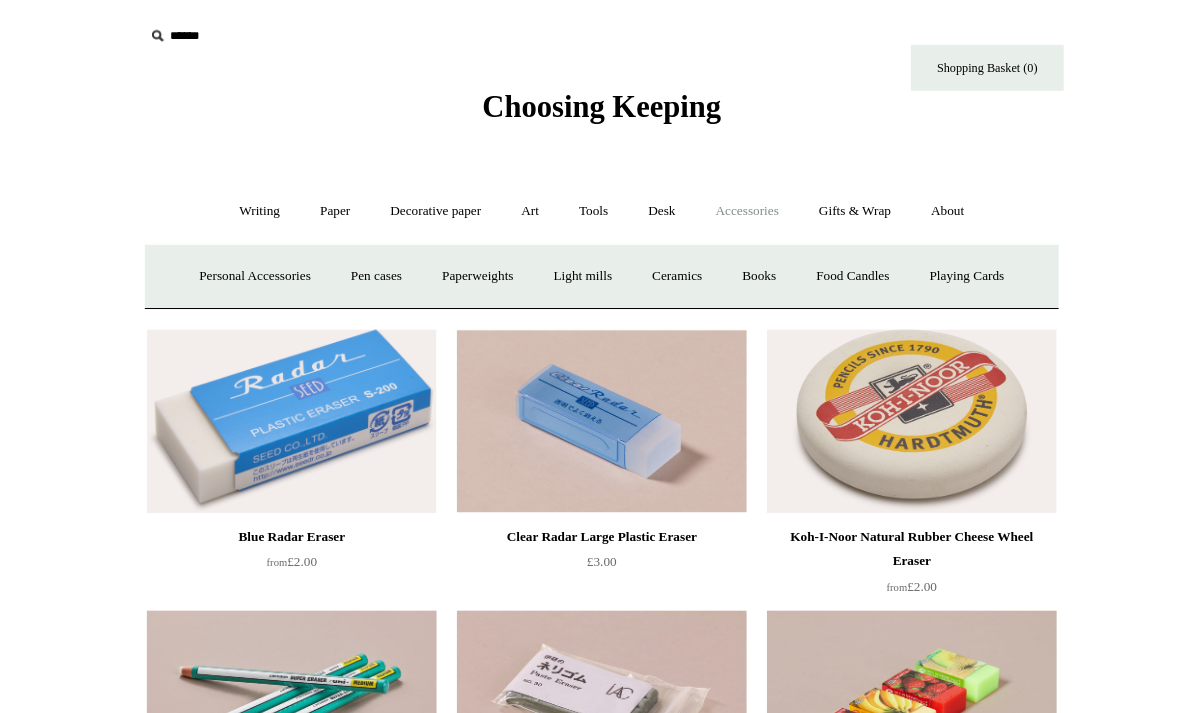 click on "Paperweights +" at bounding box center [468, 271] 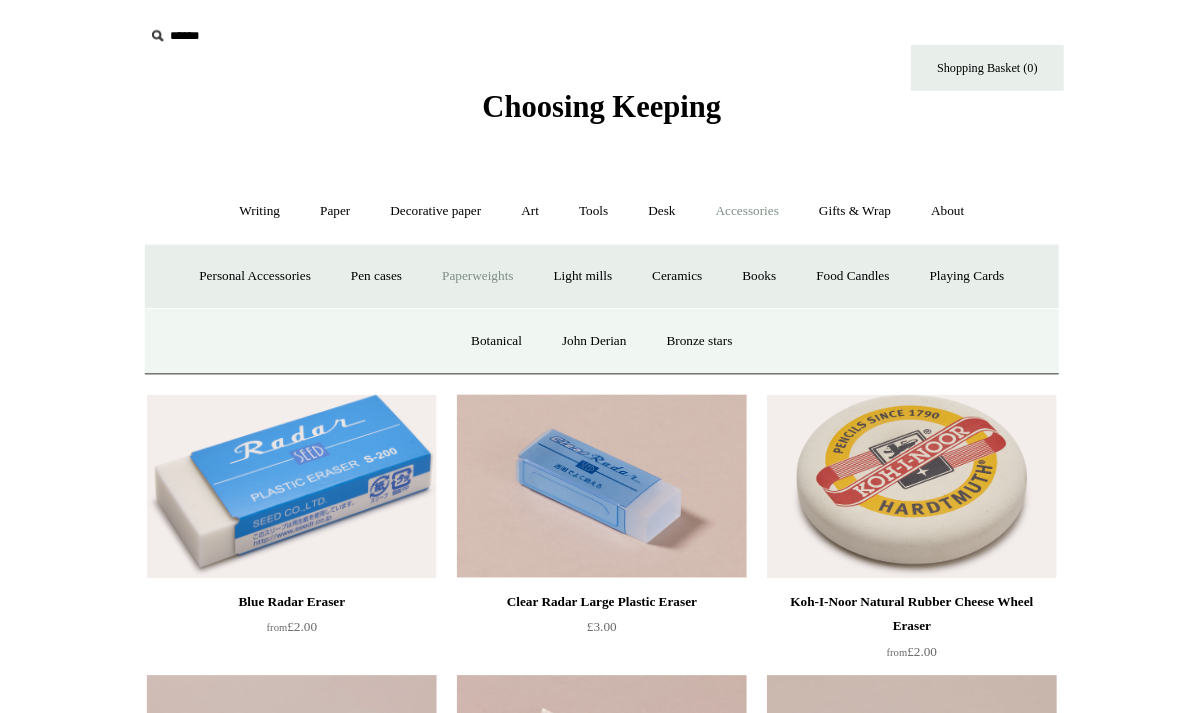 click on "John Derian" at bounding box center [582, 334] 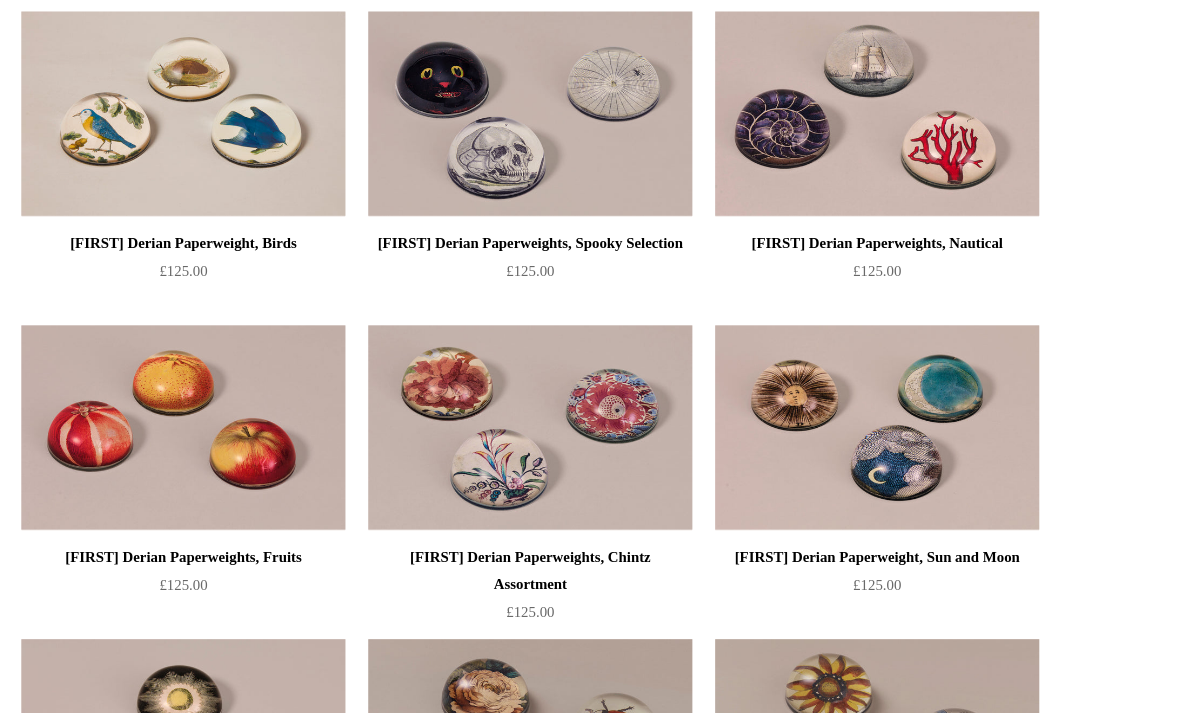 scroll, scrollTop: 2149, scrollLeft: 0, axis: vertical 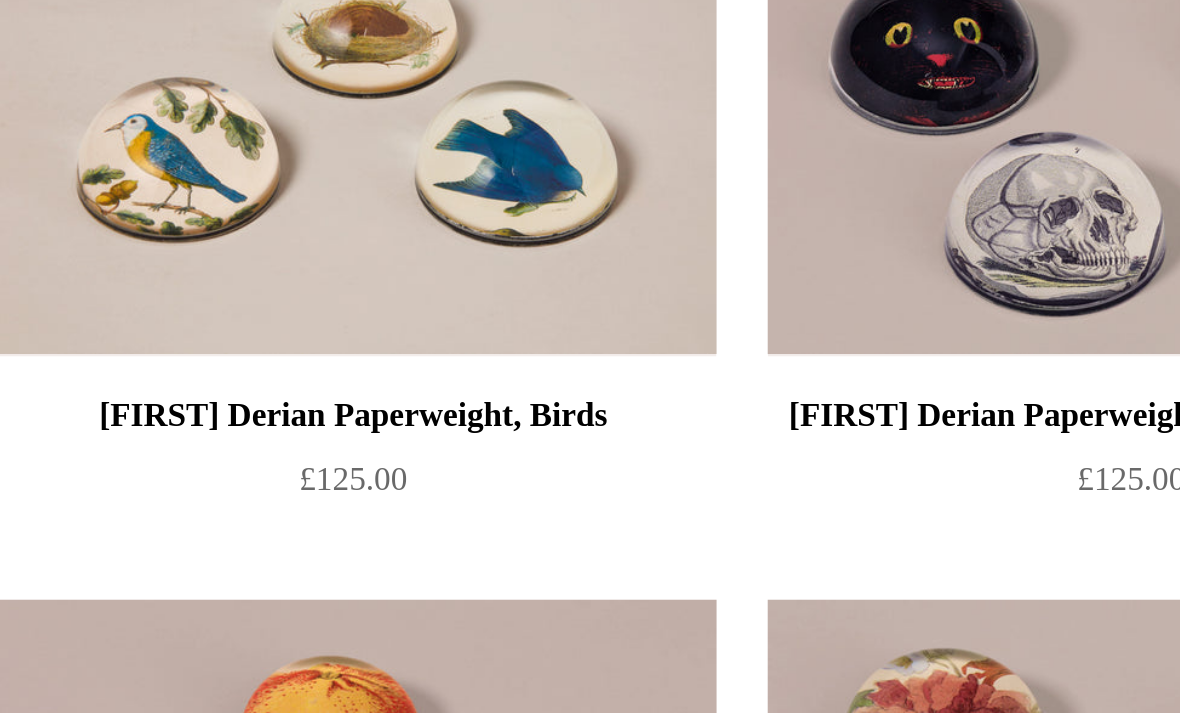 click on "[FIRST] Derian Paperweight, Birds
£125.00" at bounding box center [286, 268] 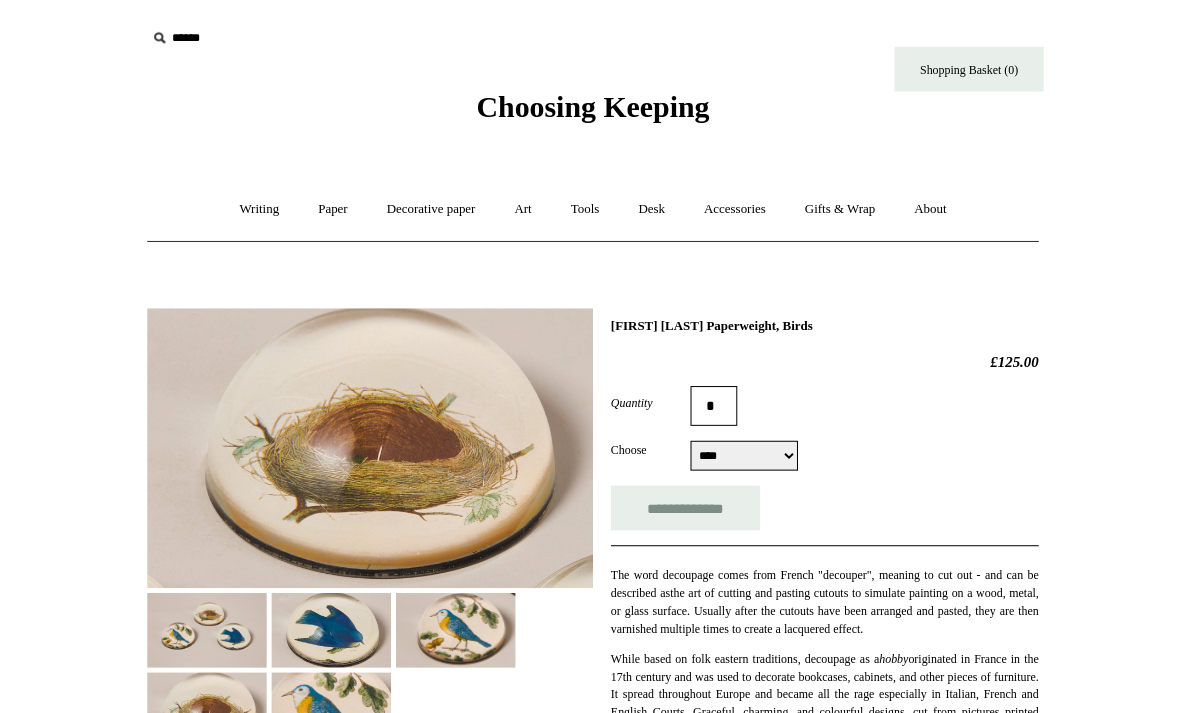 scroll, scrollTop: 10, scrollLeft: 0, axis: vertical 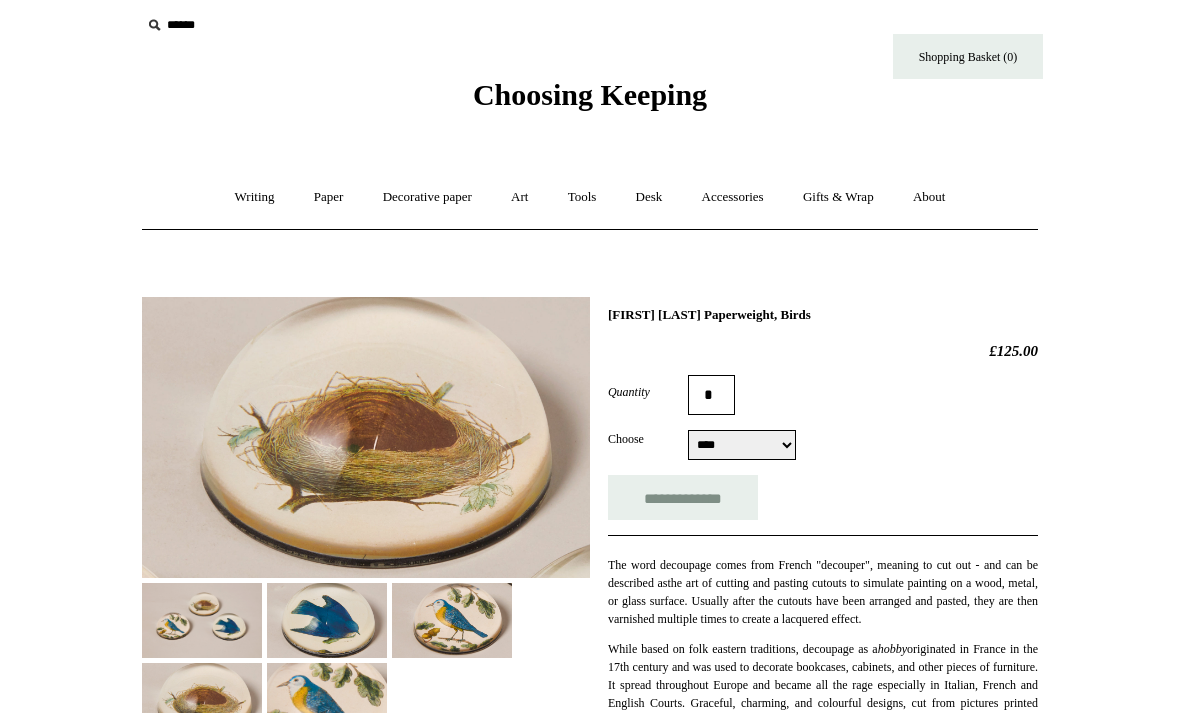 click on "Decorative paper +" at bounding box center (427, 197) 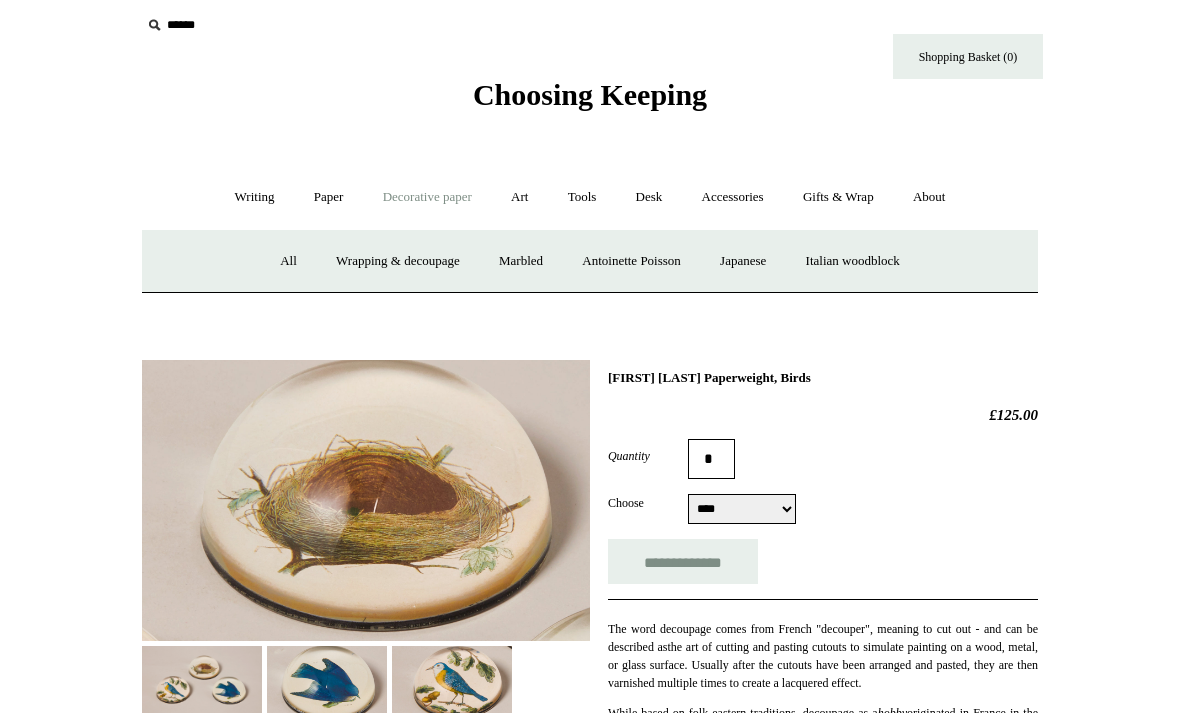 click on "Italian woodblock" at bounding box center [853, 261] 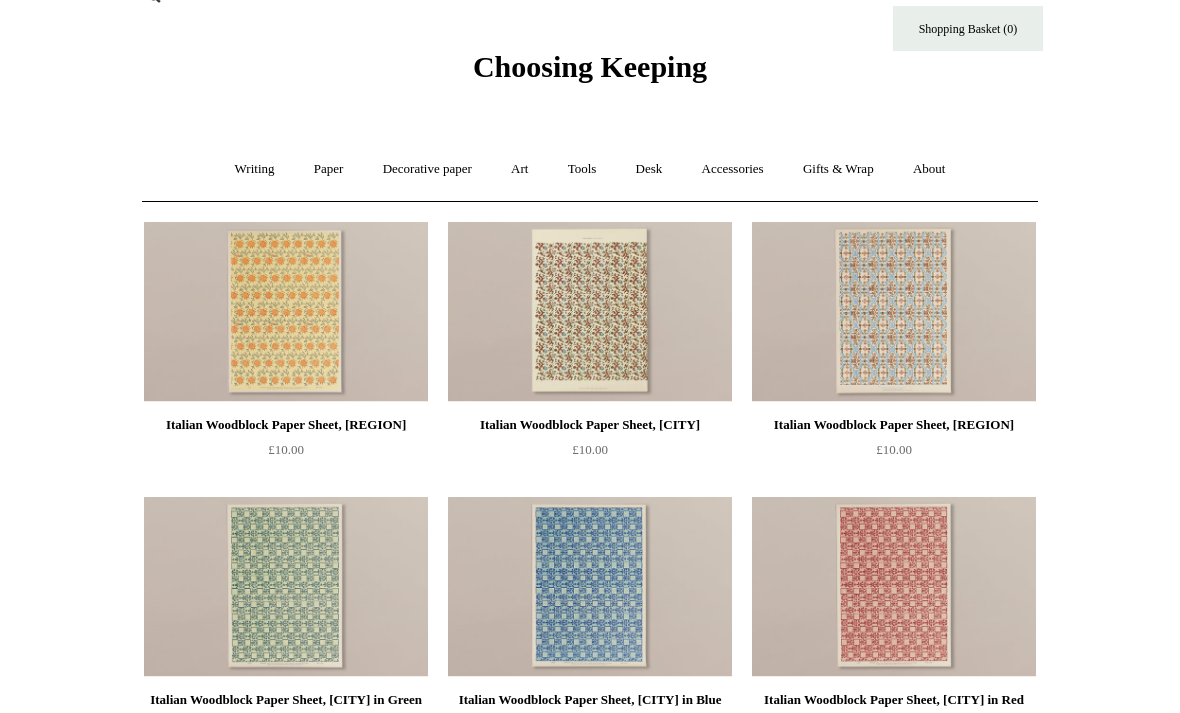 scroll, scrollTop: 0, scrollLeft: 0, axis: both 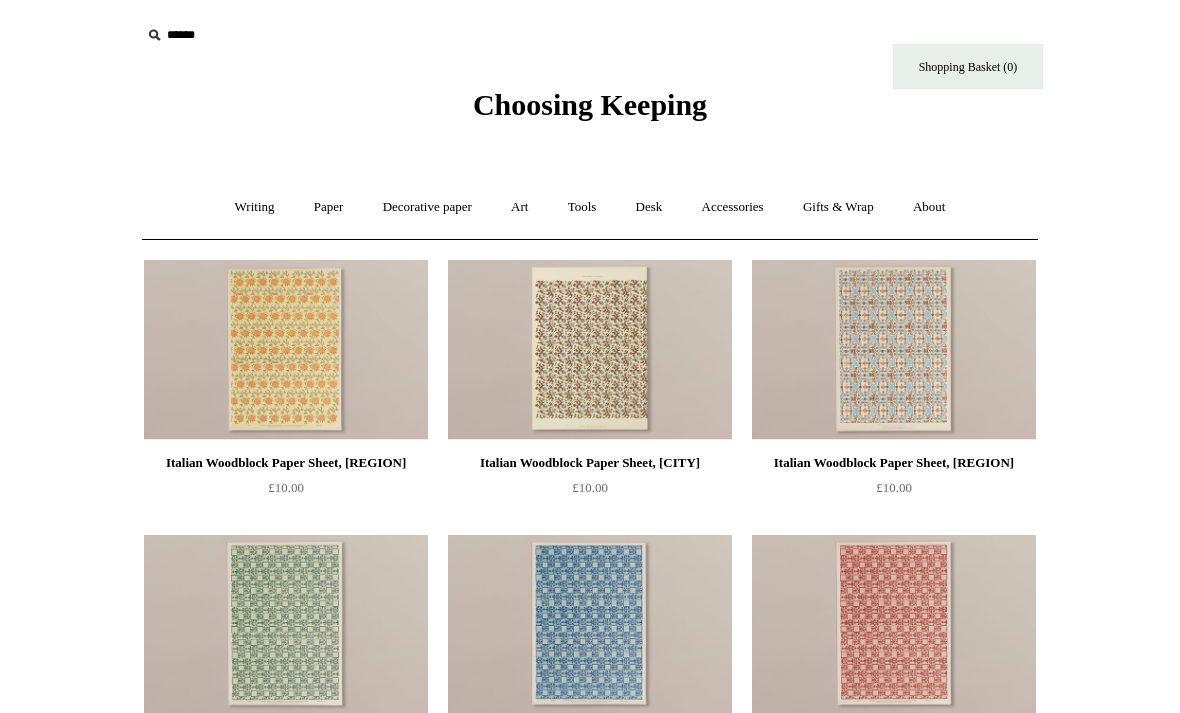 click on "Desk +" at bounding box center [649, 207] 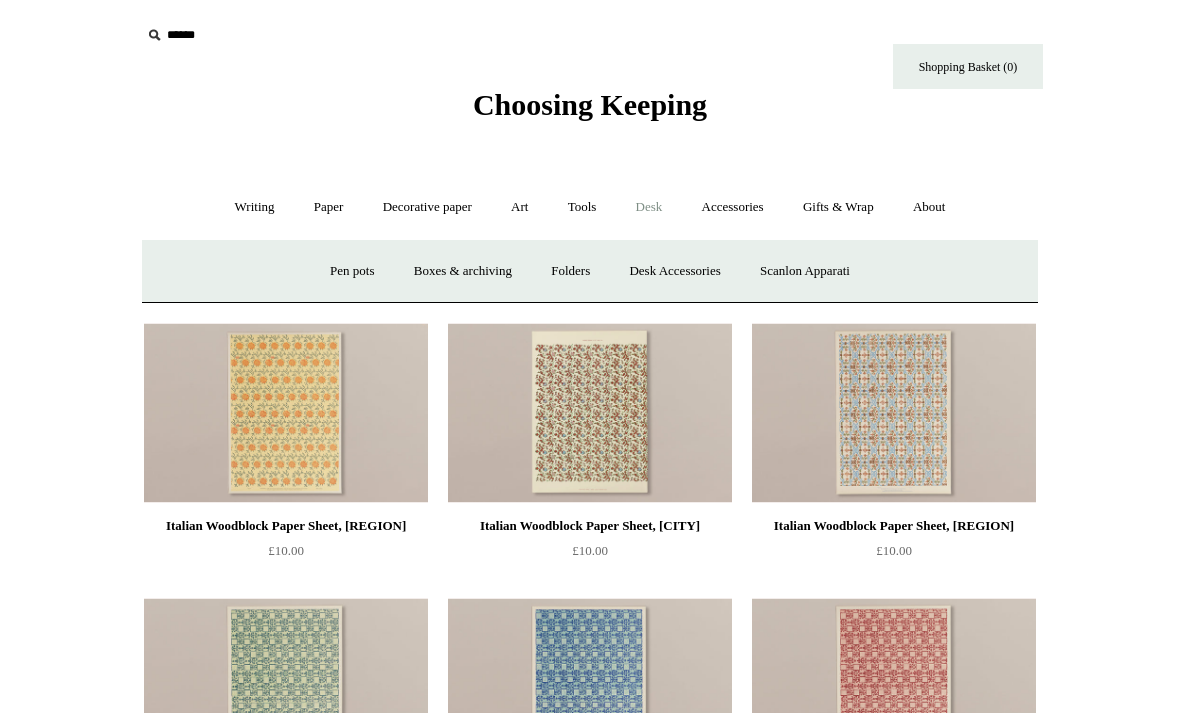 click on "Boxes & archiving" at bounding box center (463, 271) 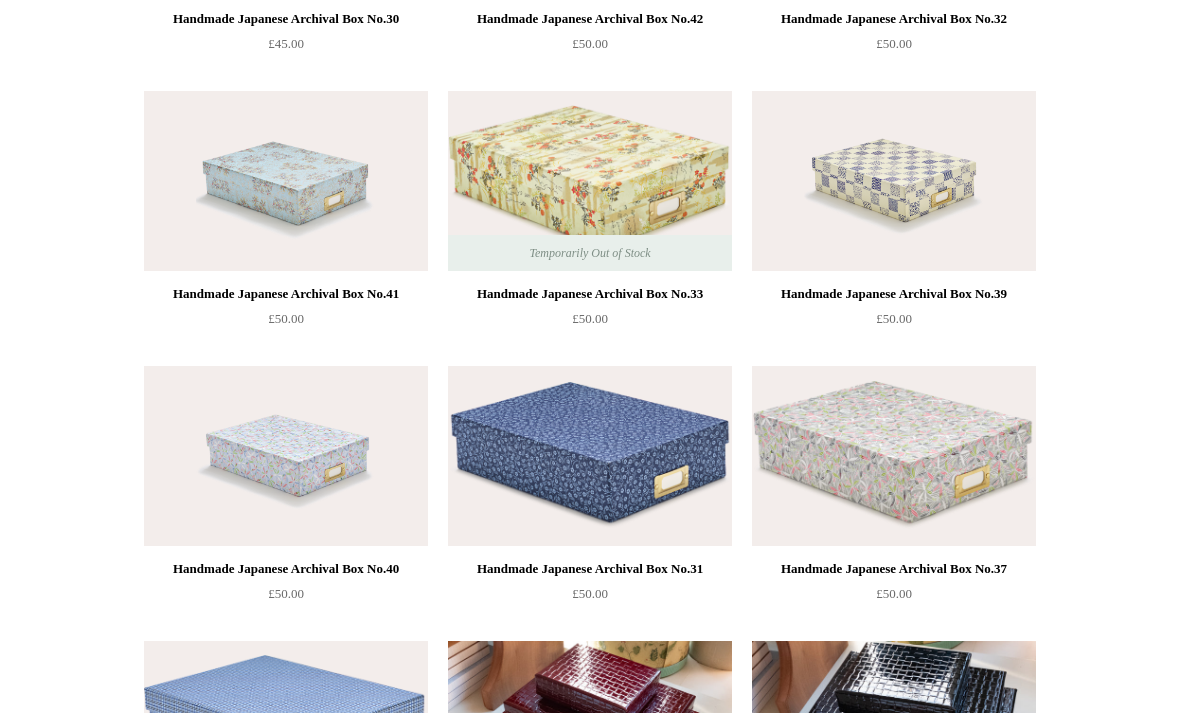 scroll, scrollTop: 1545, scrollLeft: 0, axis: vertical 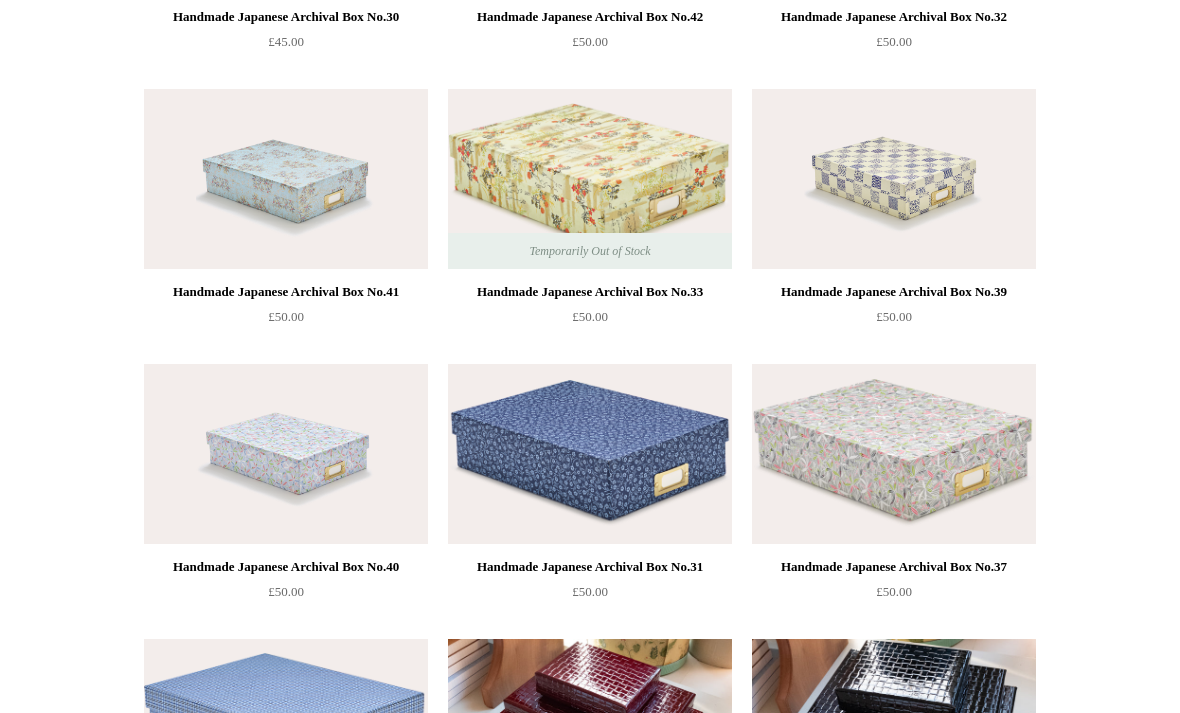 click at bounding box center (590, 455) 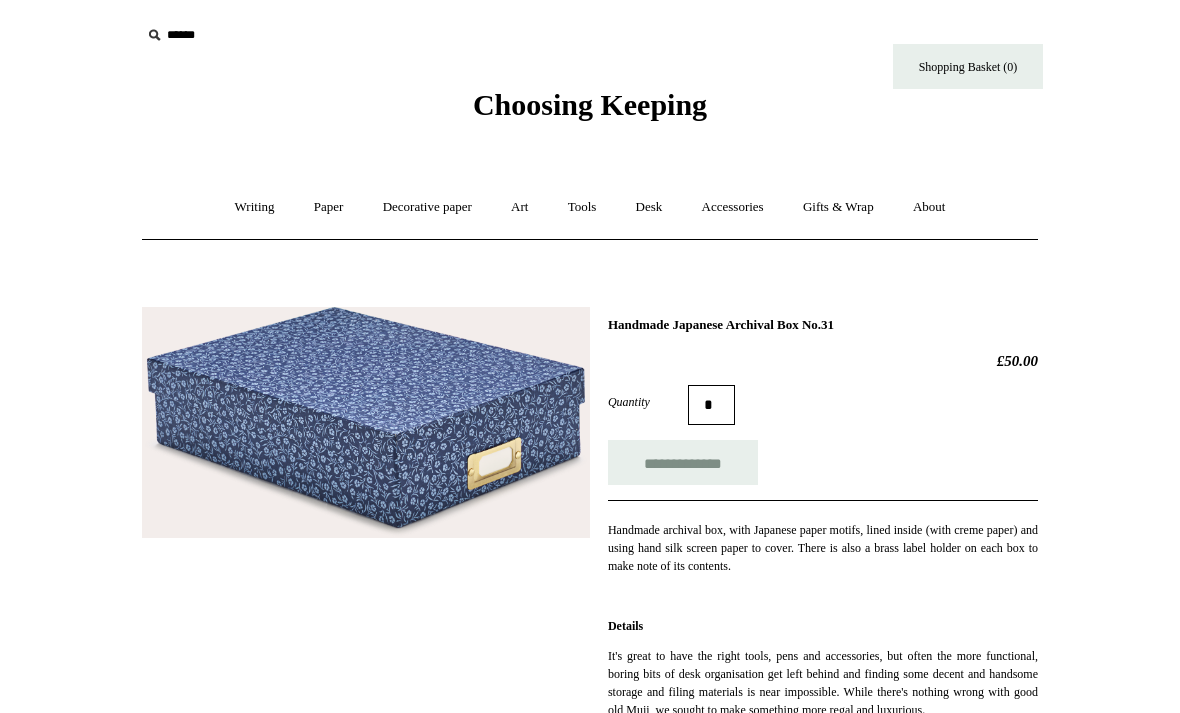 scroll, scrollTop: 0, scrollLeft: 0, axis: both 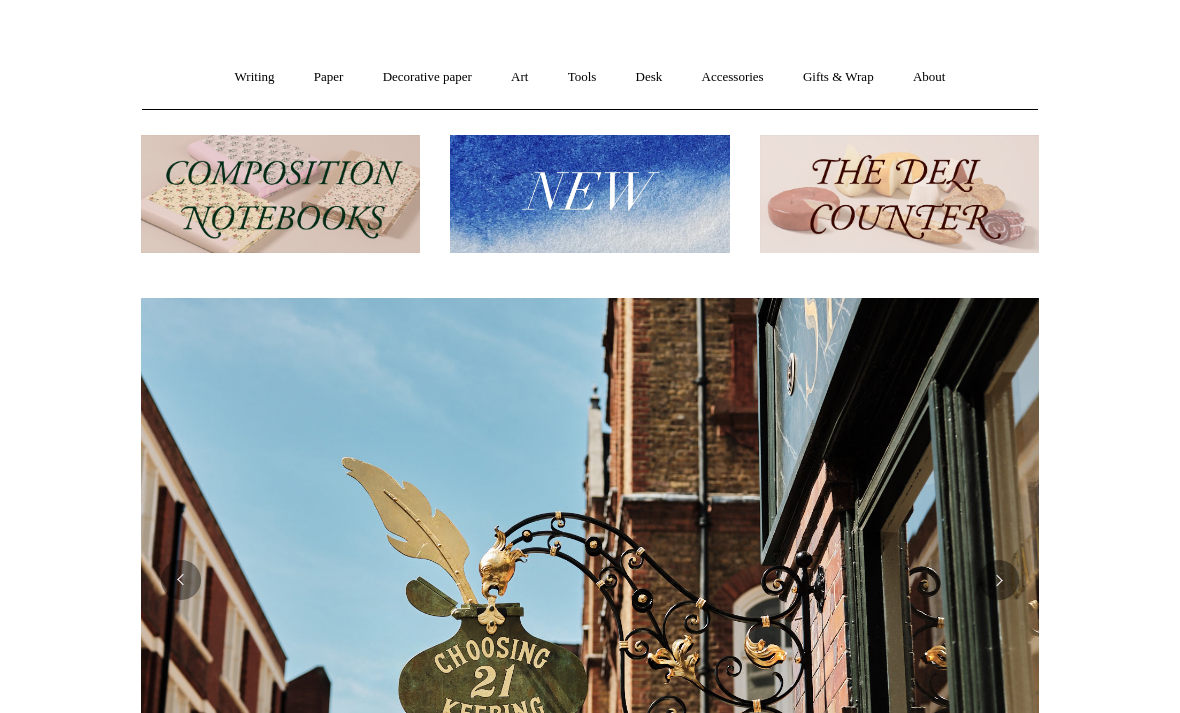 click at bounding box center [899, 194] 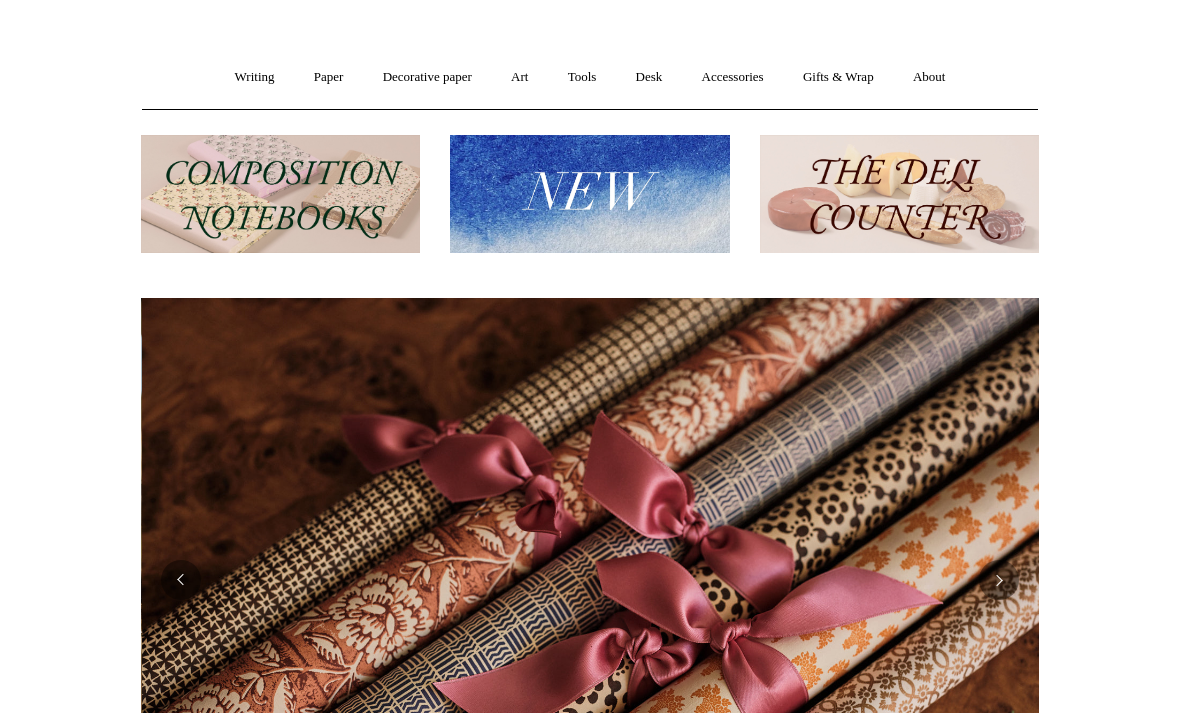 scroll, scrollTop: 0, scrollLeft: 1796, axis: horizontal 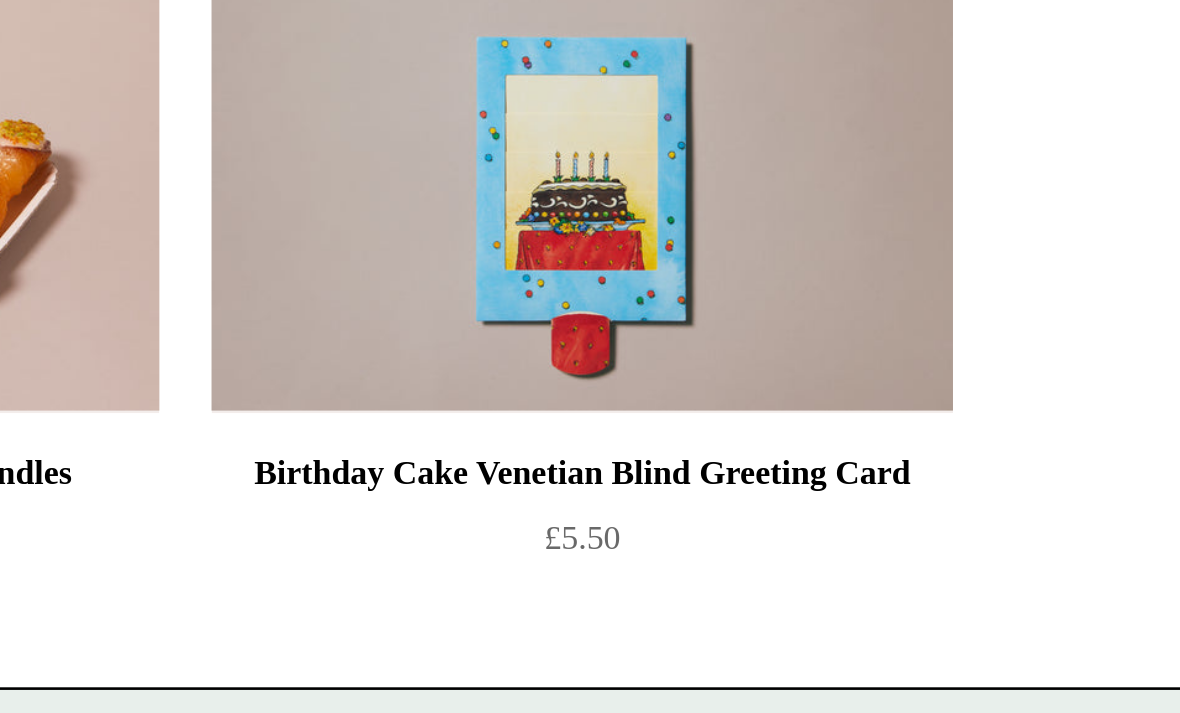 click on "Birthday Cake Venetian Blind Greeting Card" at bounding box center [590, 497] 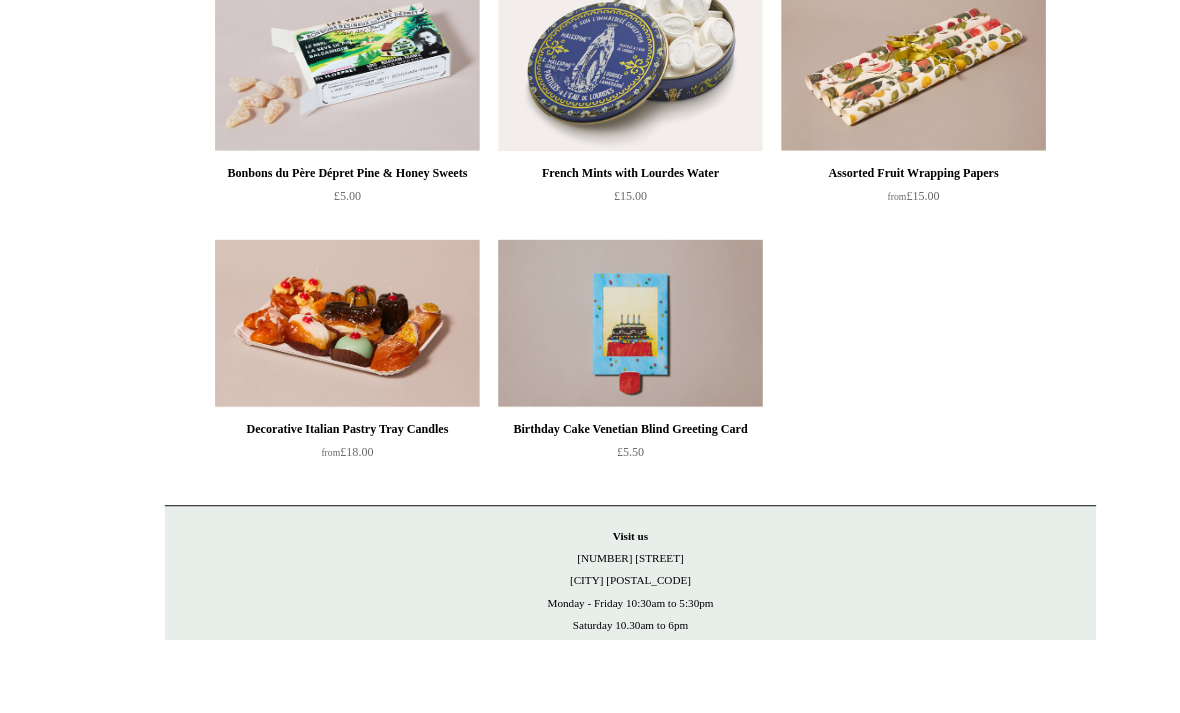 scroll, scrollTop: 1754, scrollLeft: 0, axis: vertical 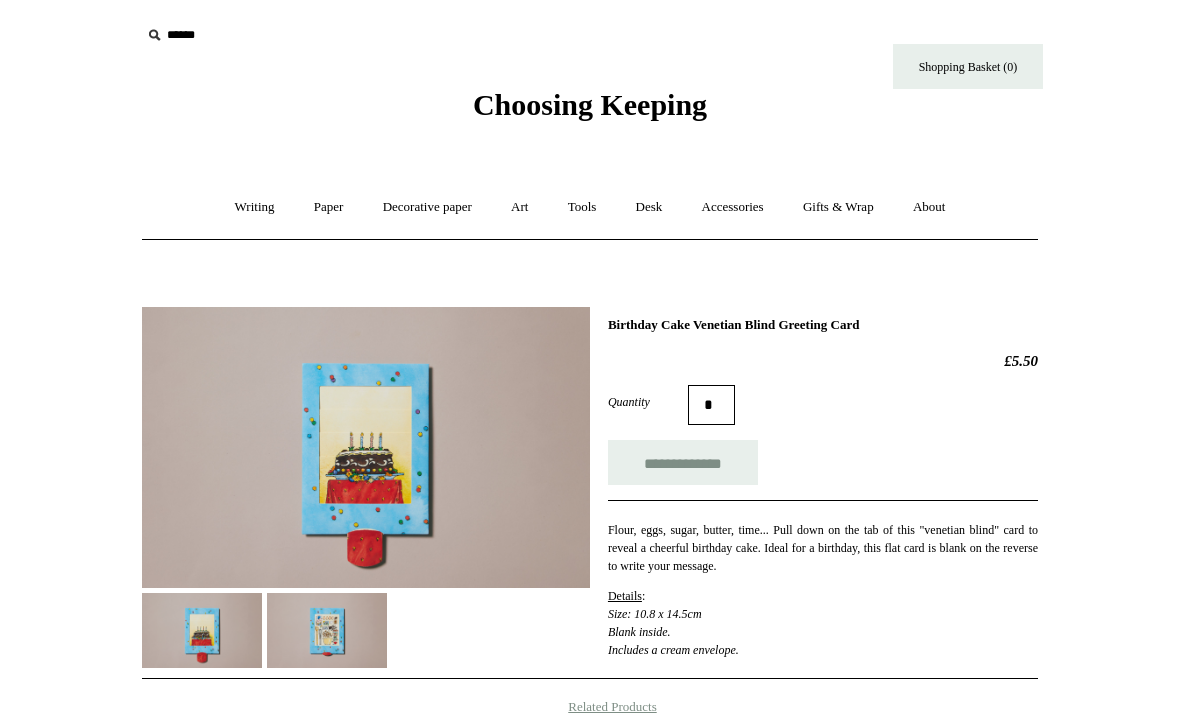 click at bounding box center [327, 630] 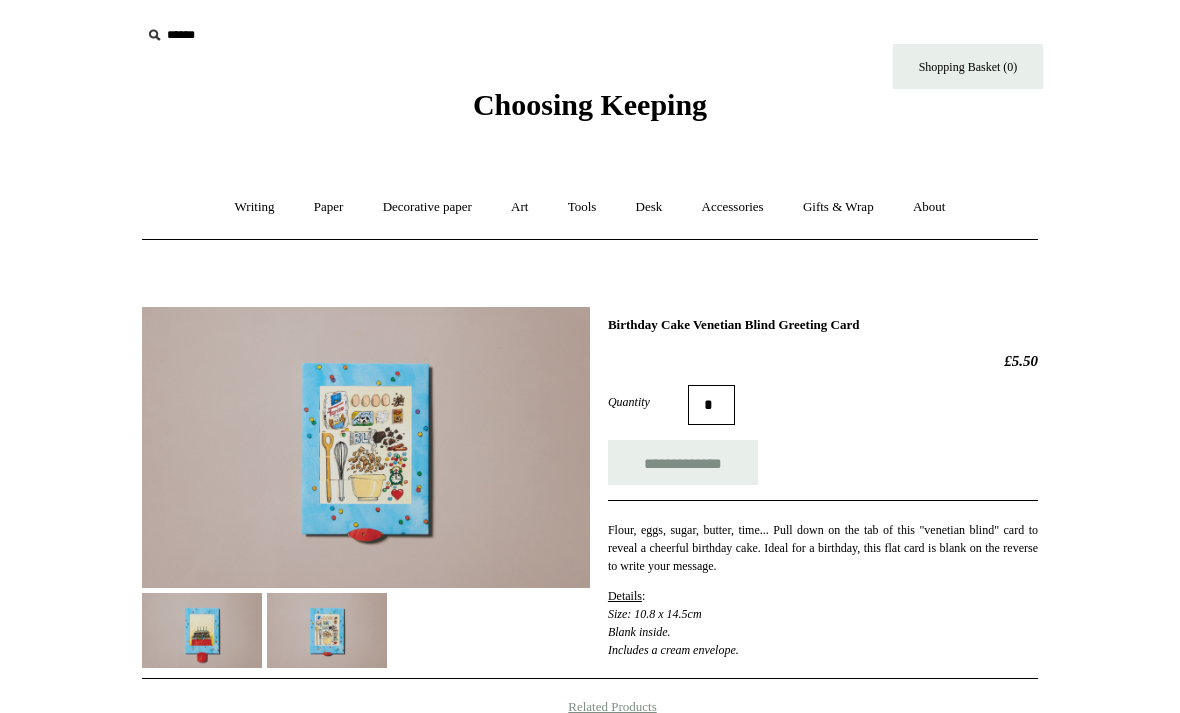 click at bounding box center (327, 630) 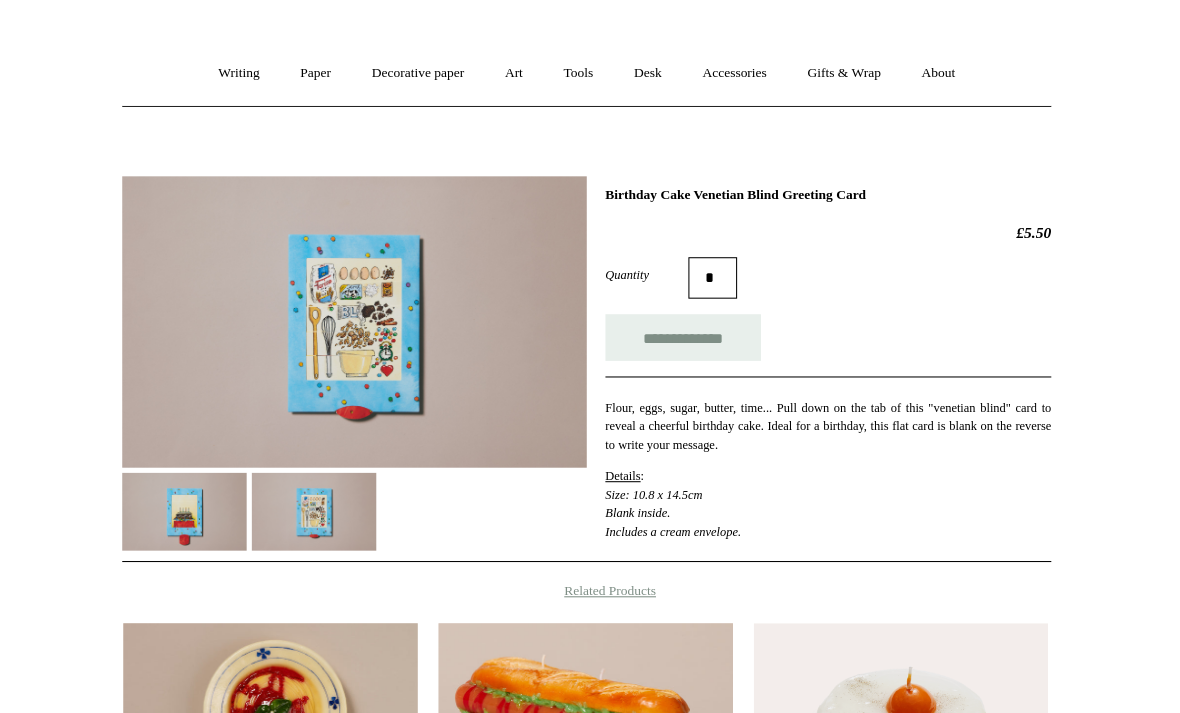scroll, scrollTop: 0, scrollLeft: 0, axis: both 